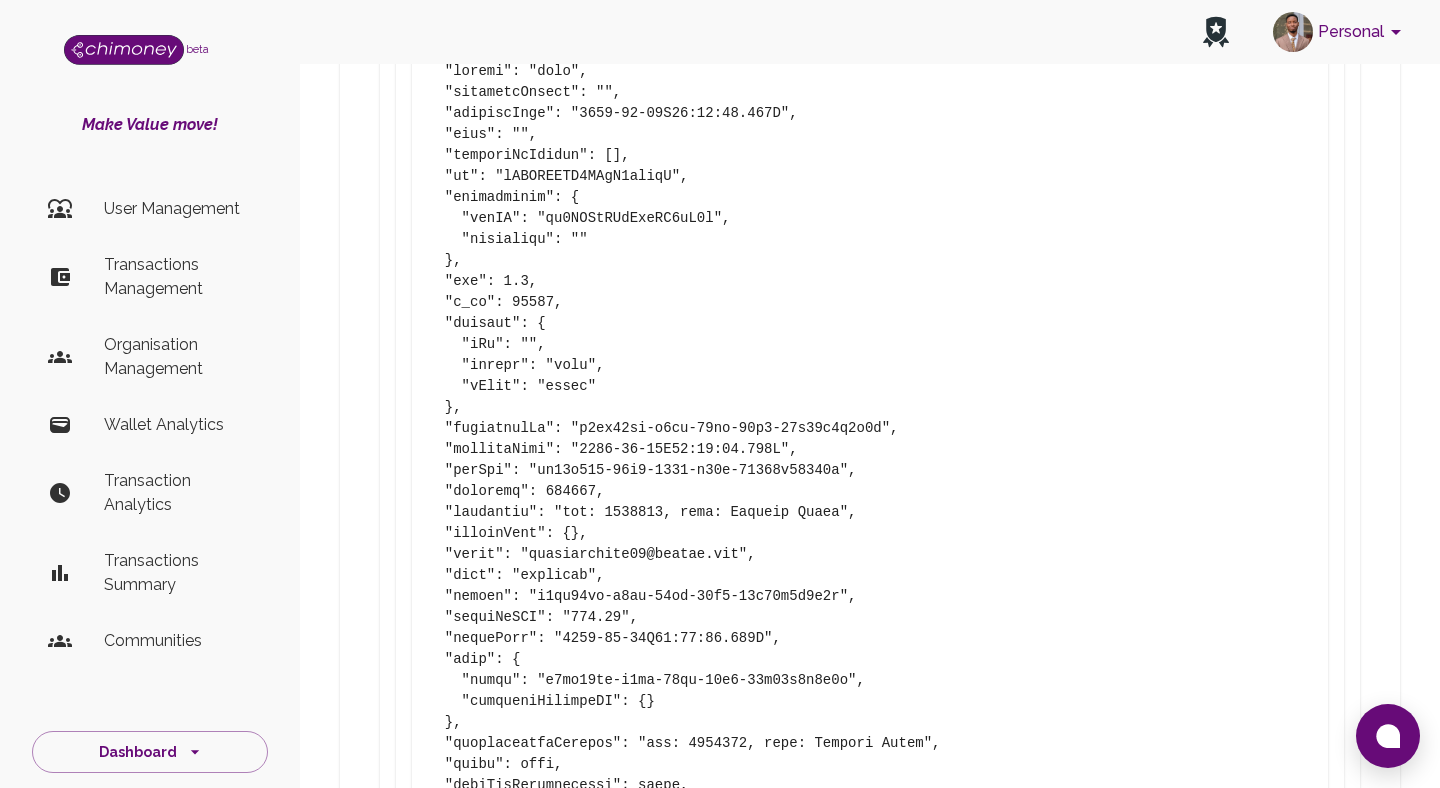 scroll, scrollTop: 1519, scrollLeft: 0, axis: vertical 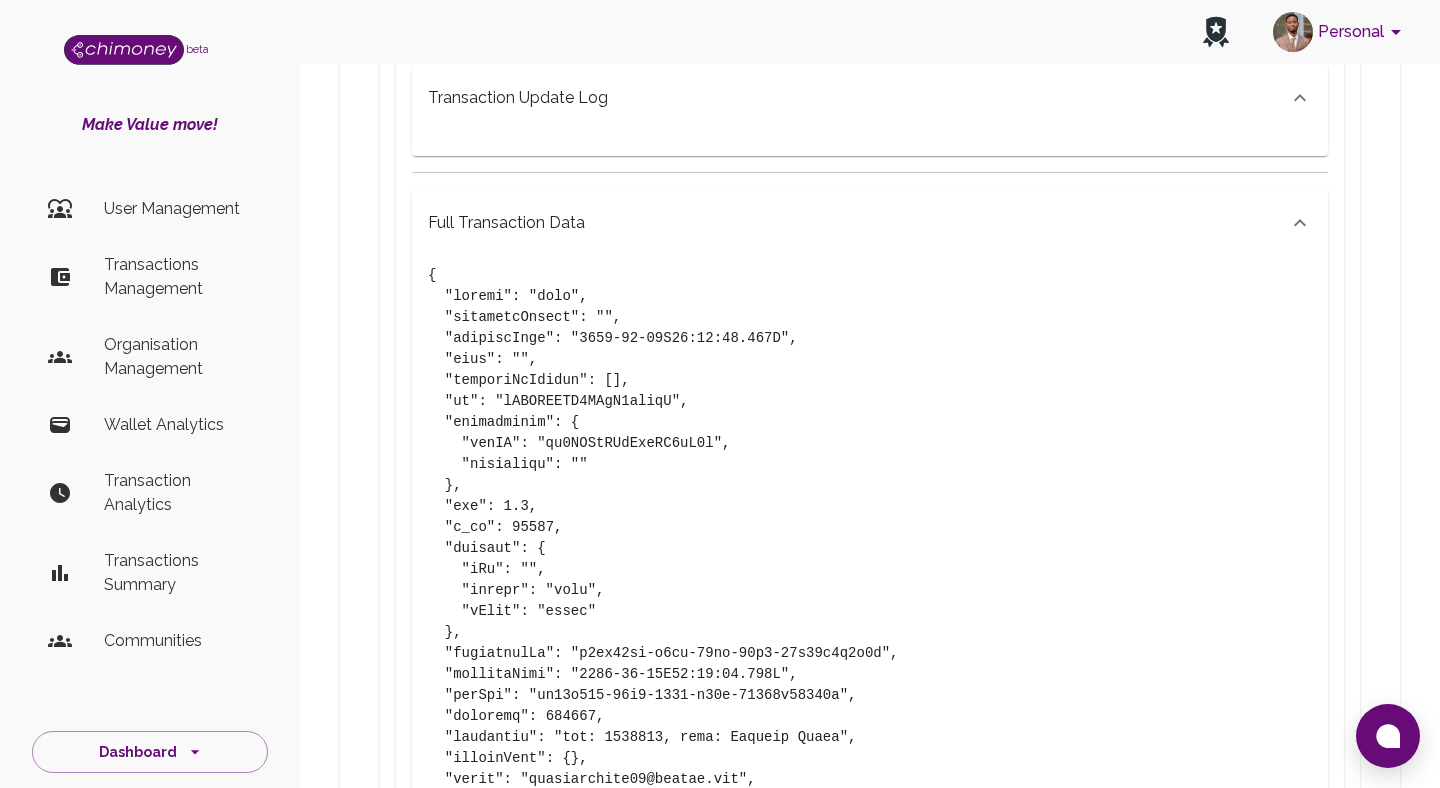 click on "Transactions Management" at bounding box center (178, 277) 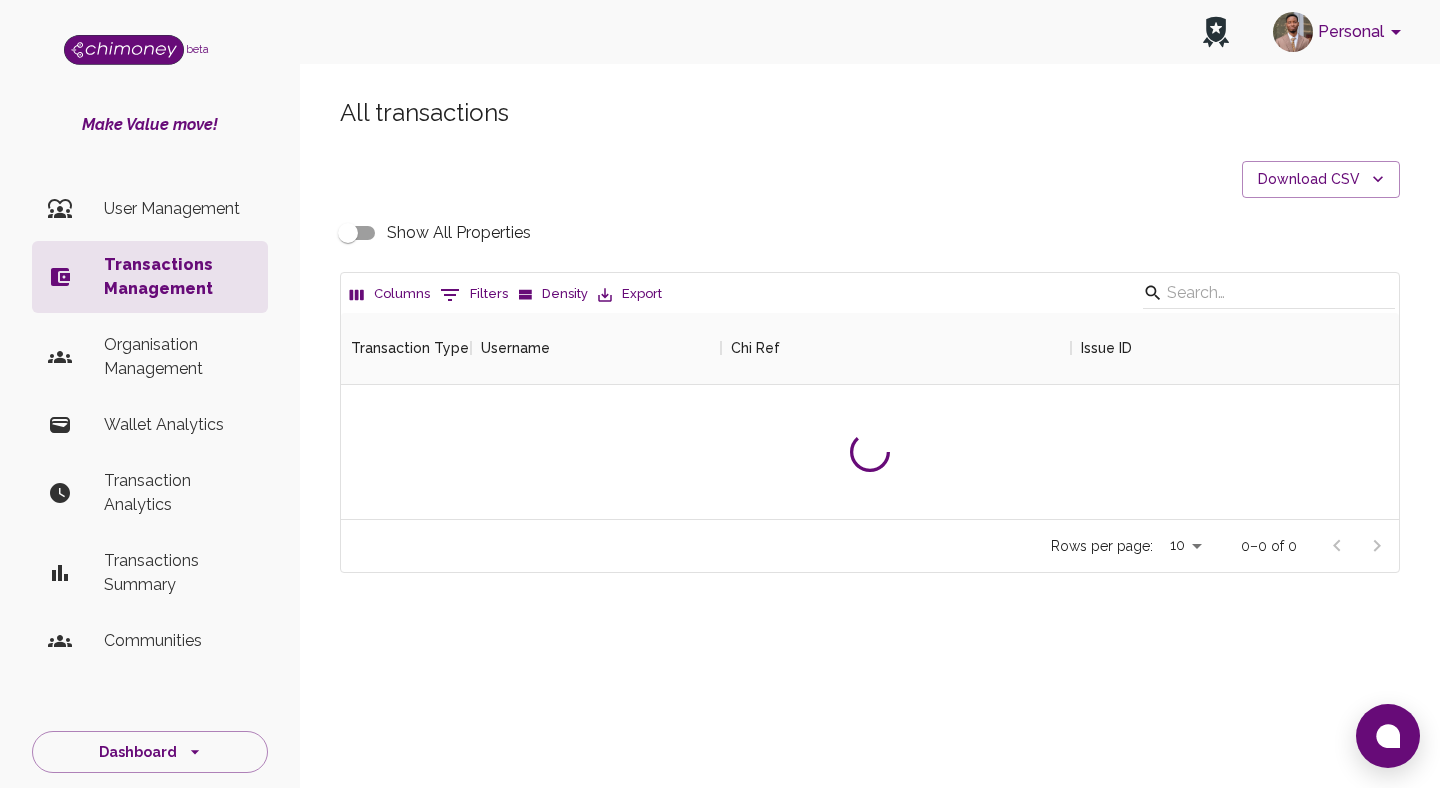 scroll, scrollTop: 0, scrollLeft: 0, axis: both 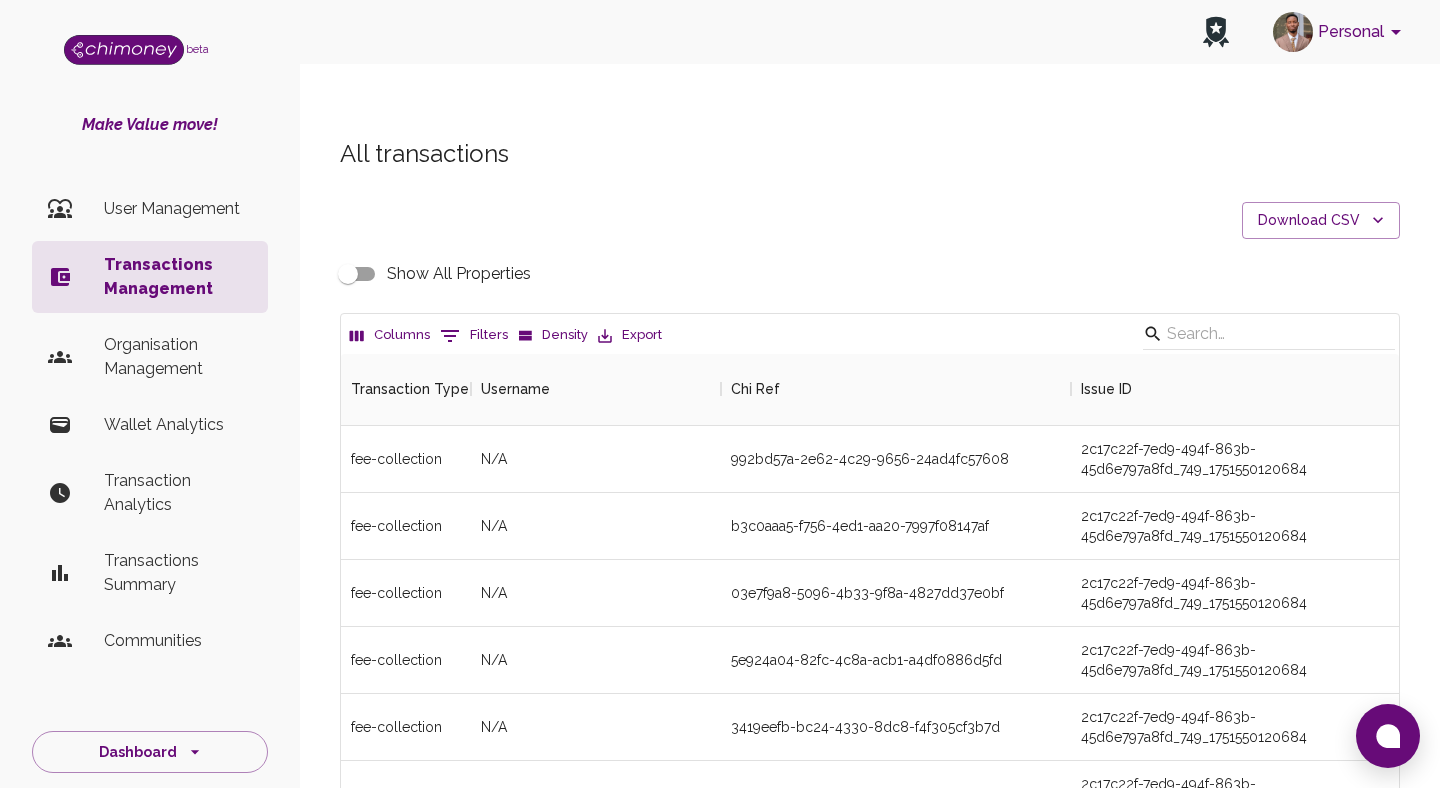 click on "0 Filters" at bounding box center (474, 336) 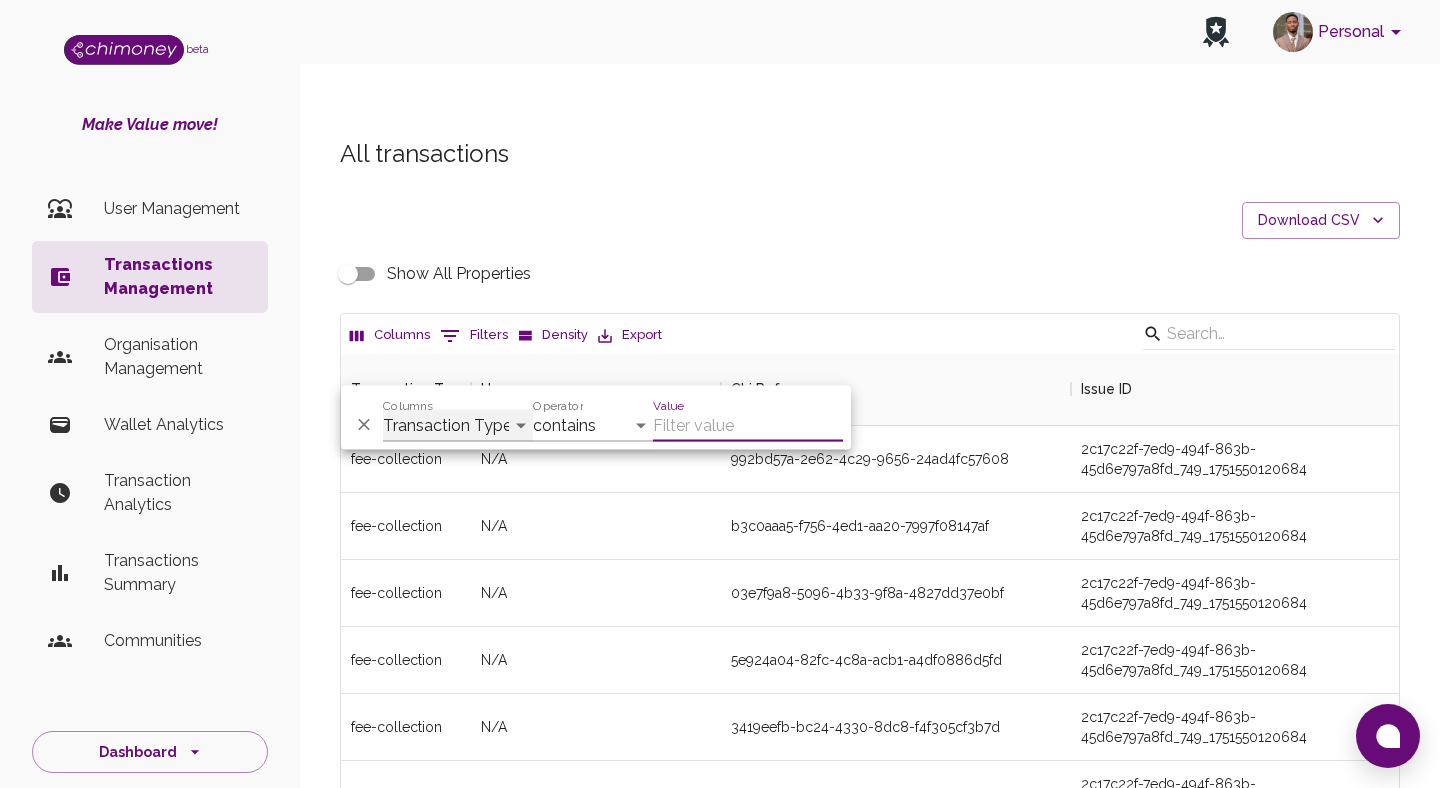 click on "Transaction Type Username Chi Ref Issue ID Value Amount Currency Fee ($) FX Rate Initiator Reciever Status Delivery Status Transaction Date Transaction payment Method Order Number - Corpay Actions" at bounding box center (458, 426) 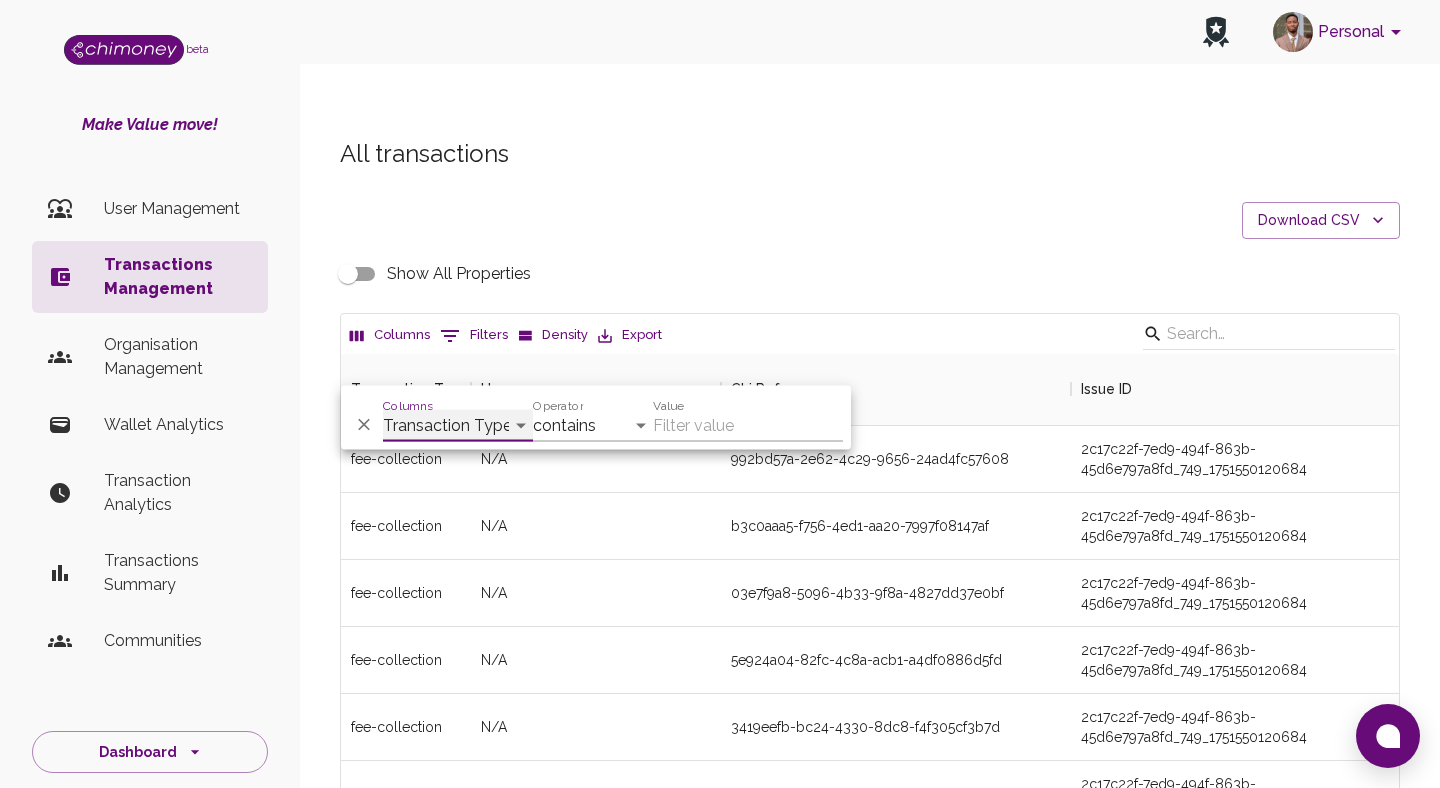 select on "issueID" 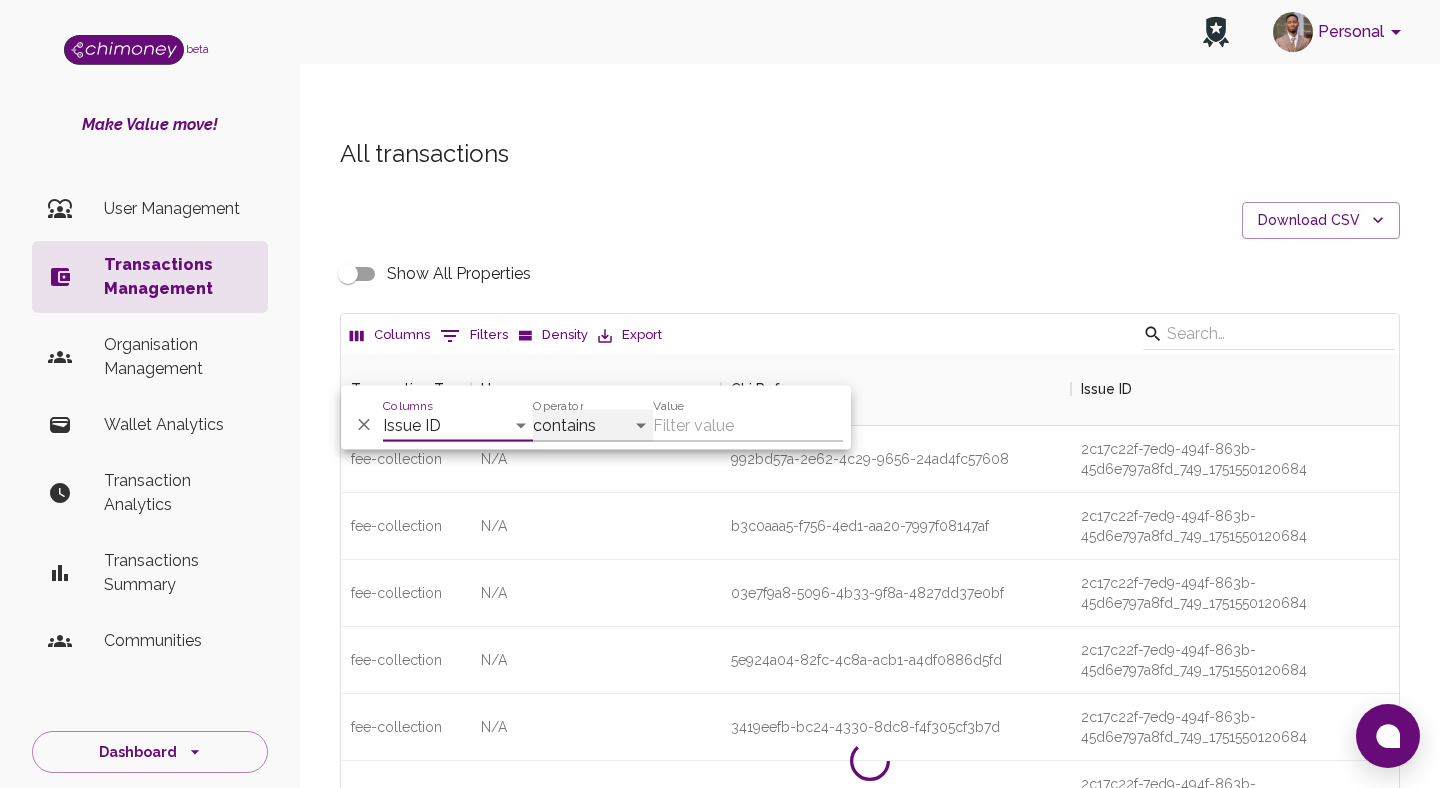 click on "contains equals starts with ends with is empty is not empty is any of" at bounding box center [593, 426] 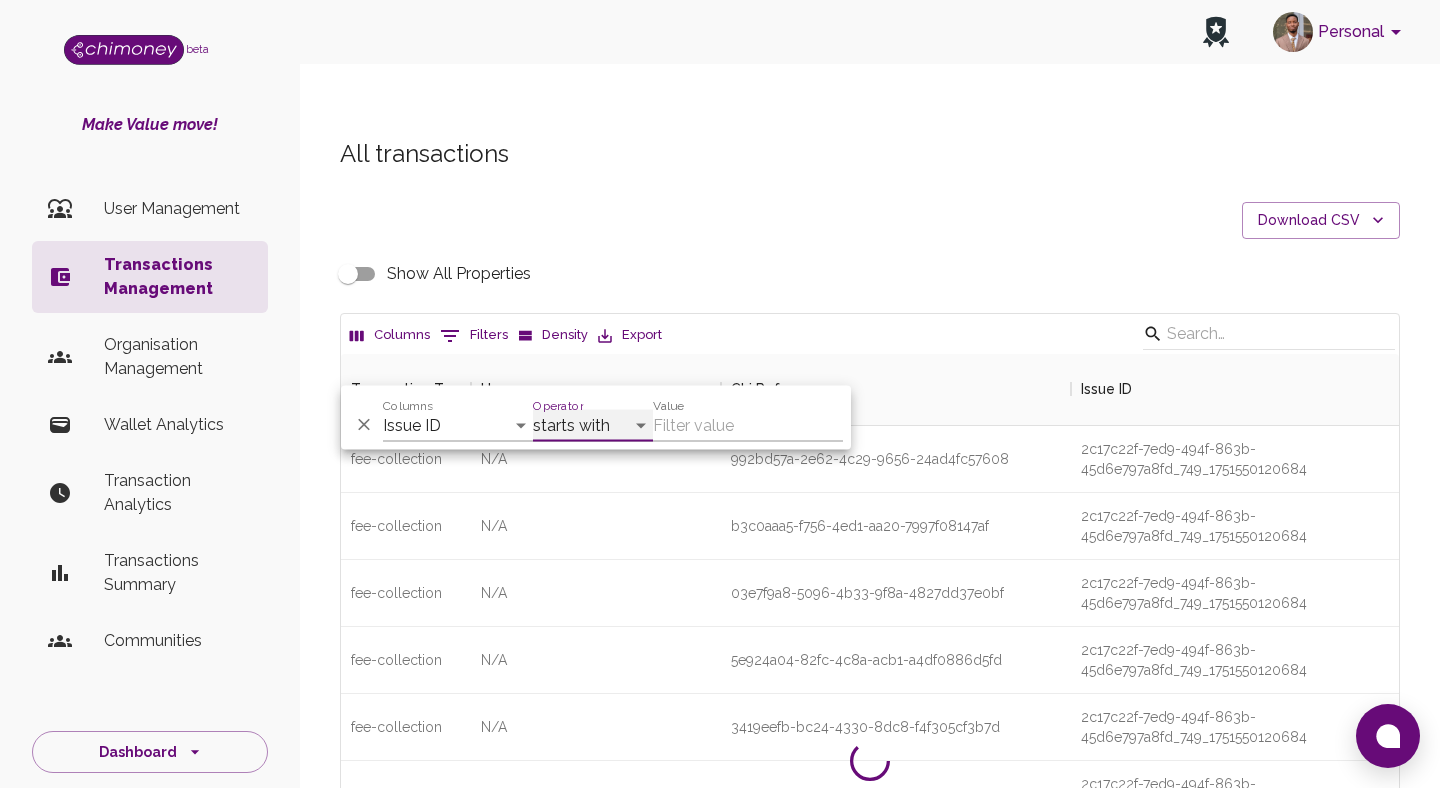 click on "contains equals starts with ends with is empty is not empty is any of" at bounding box center [593, 426] 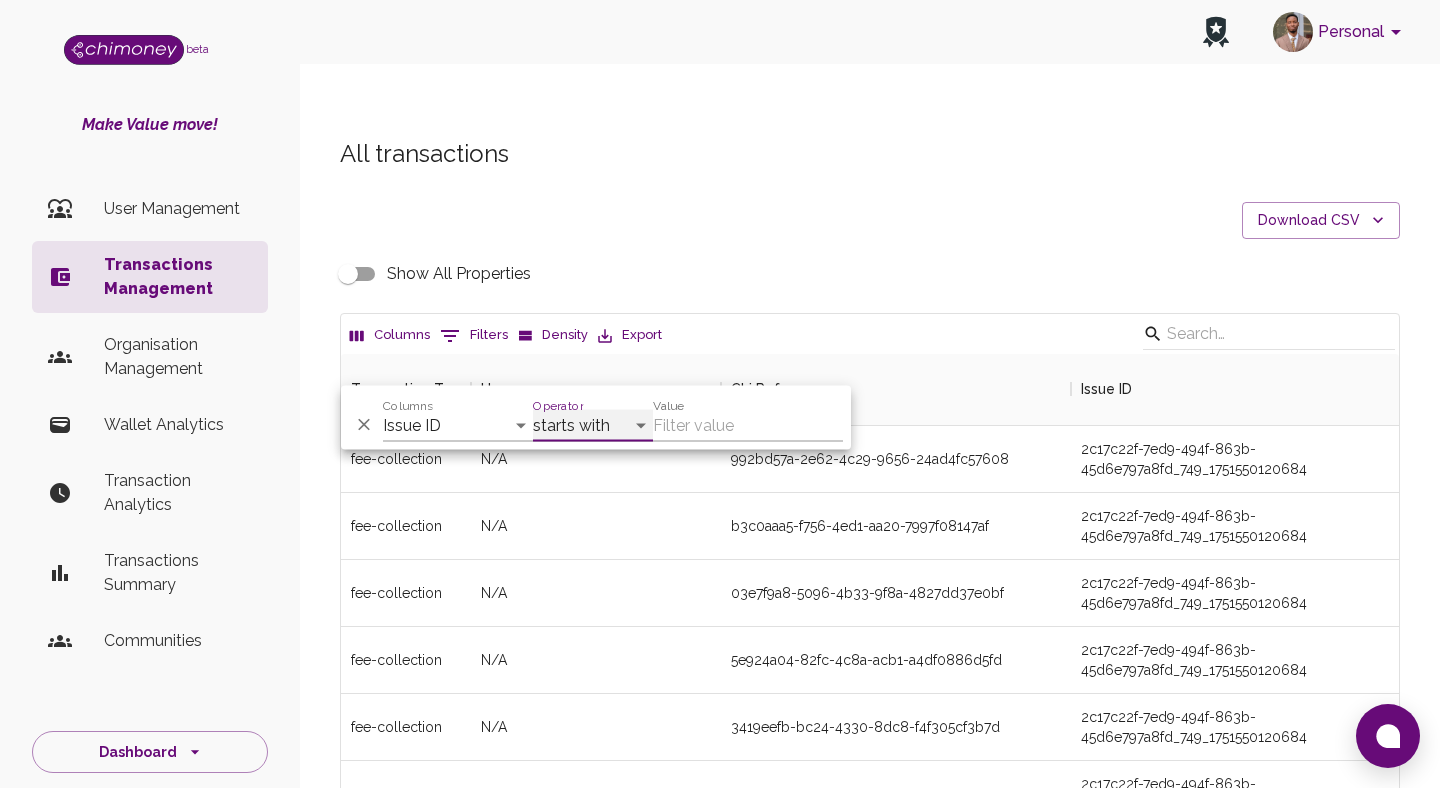 select on "equals" 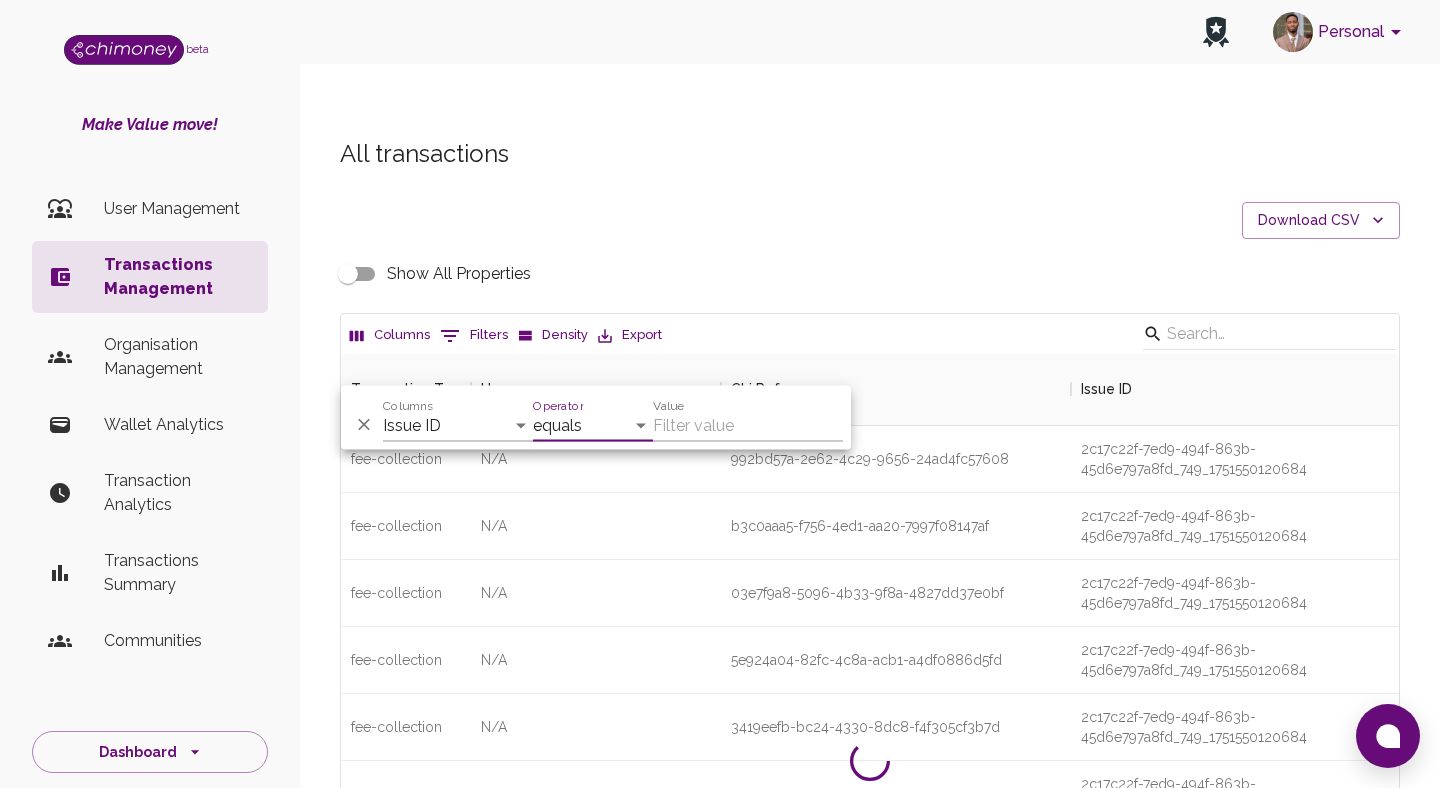 click on "Value" at bounding box center [748, 426] 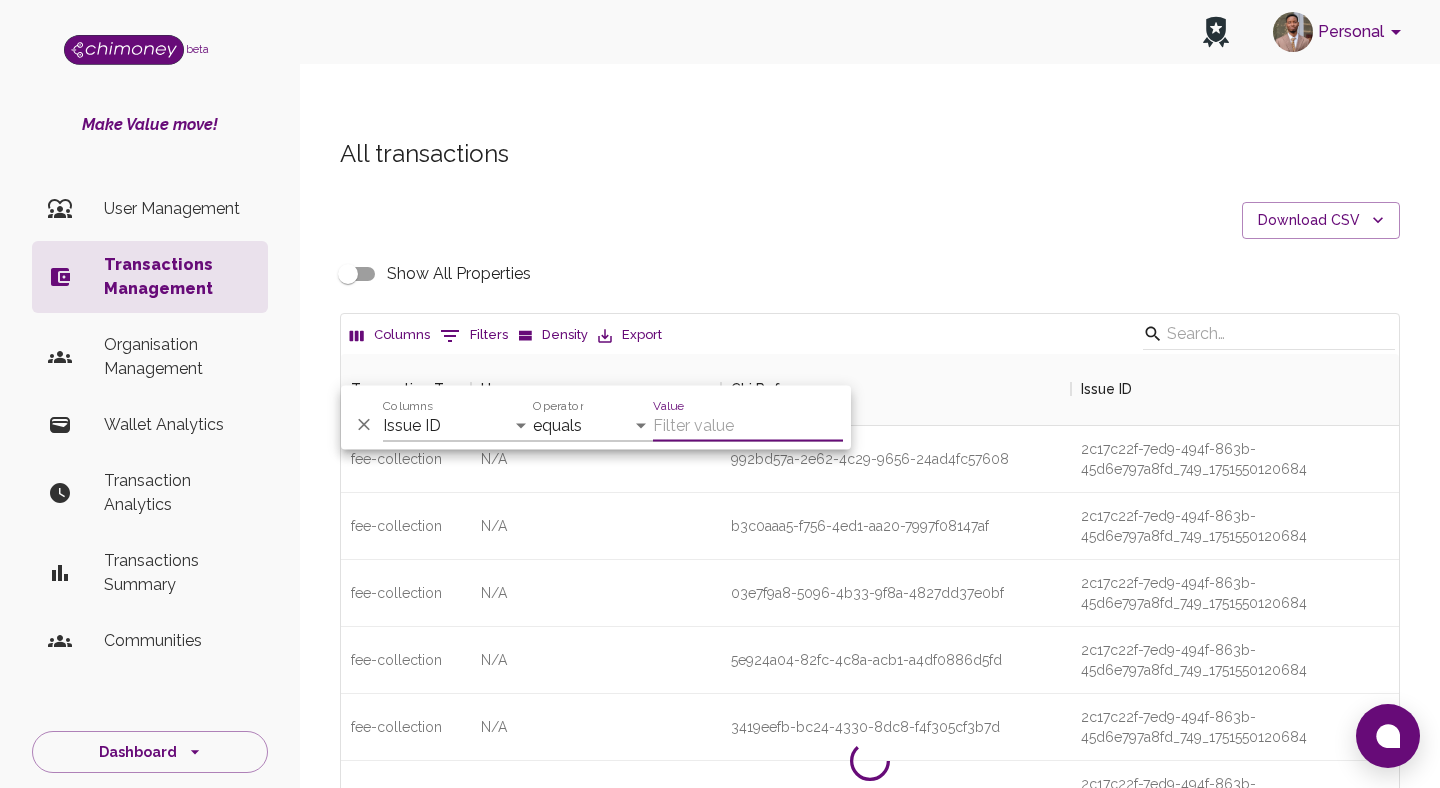 paste on "yyXALP0a26yhFWMlPUsk_30_1751481742261" 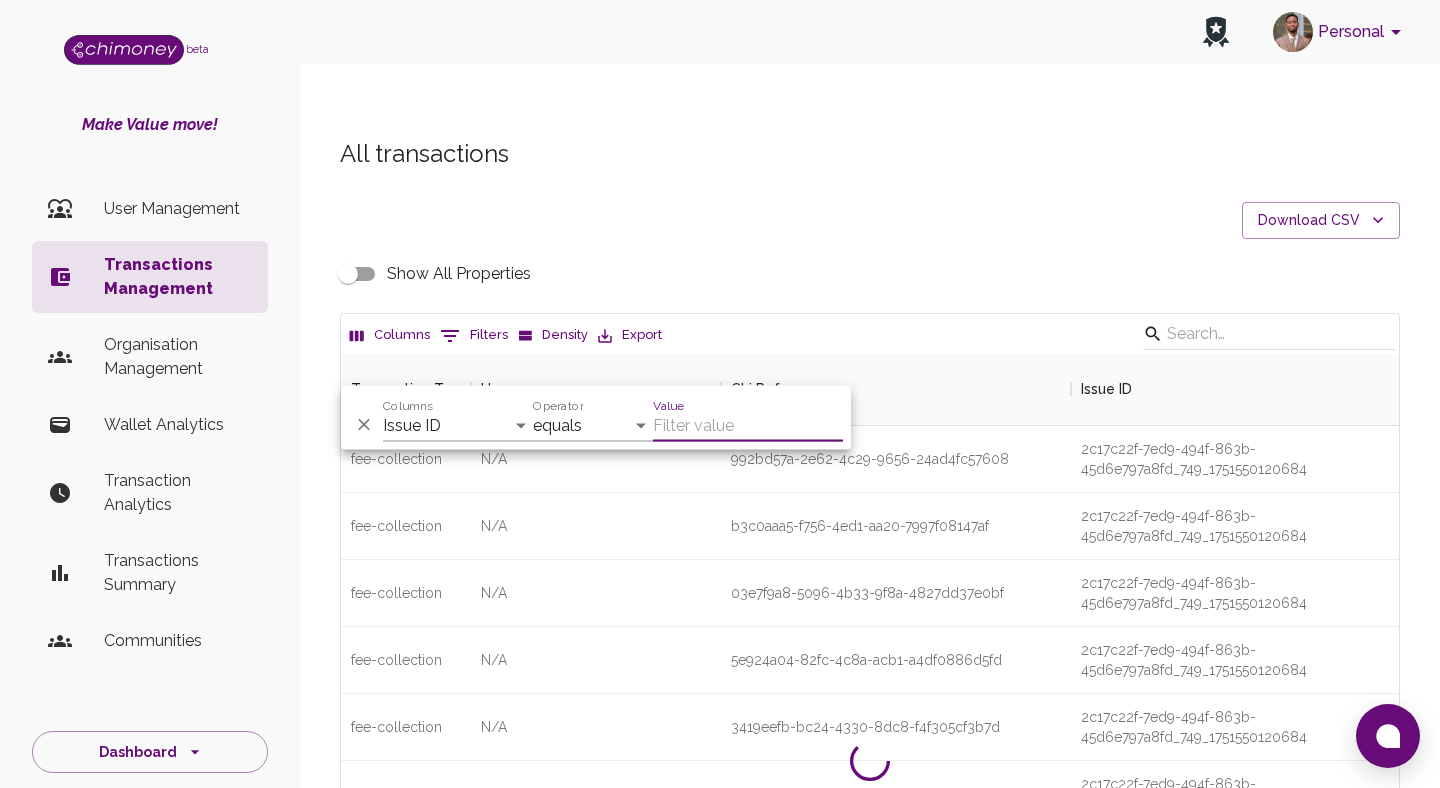 type on "yyXALP0a26yhFWMlPUsk_30_1751481742261" 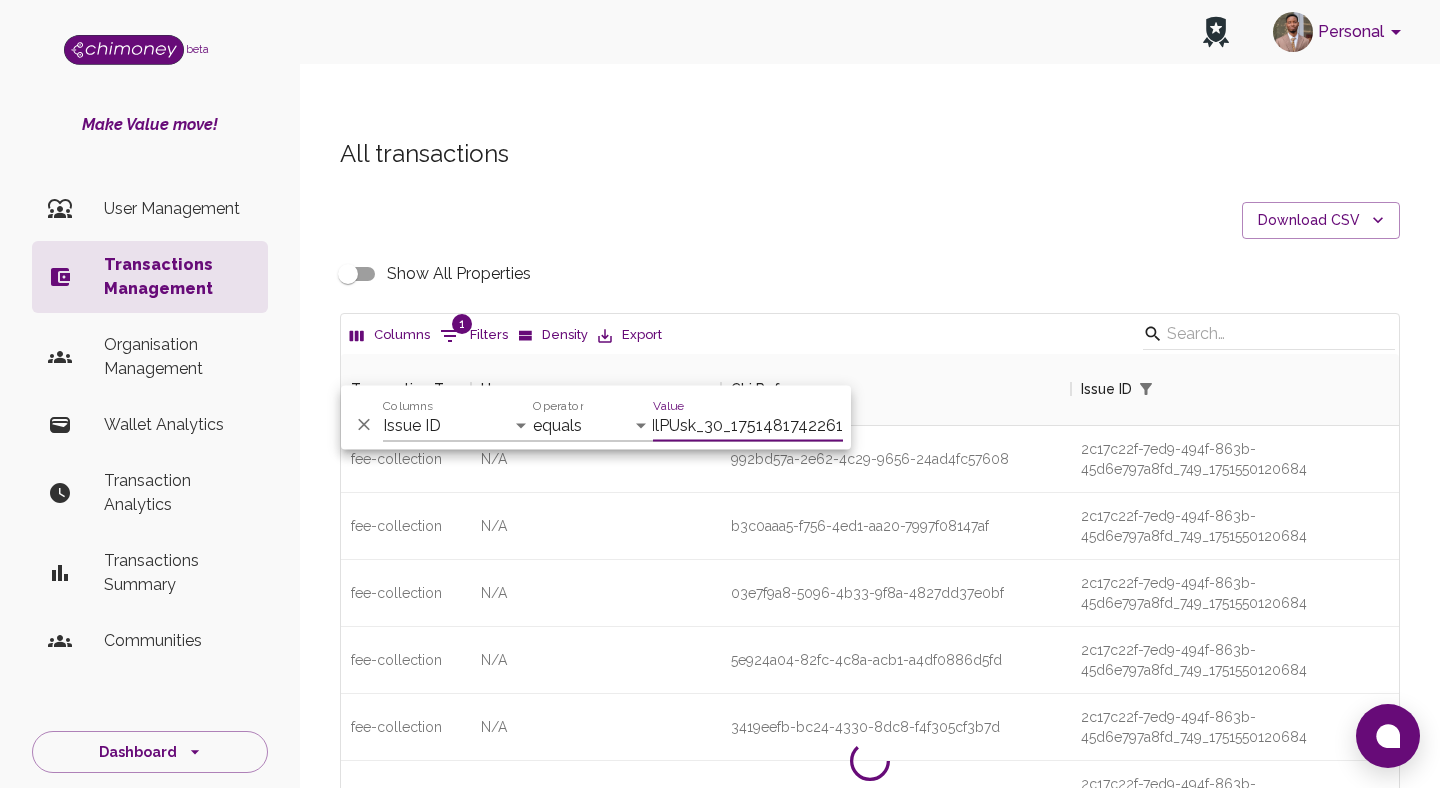 scroll, scrollTop: 0, scrollLeft: 144, axis: horizontal 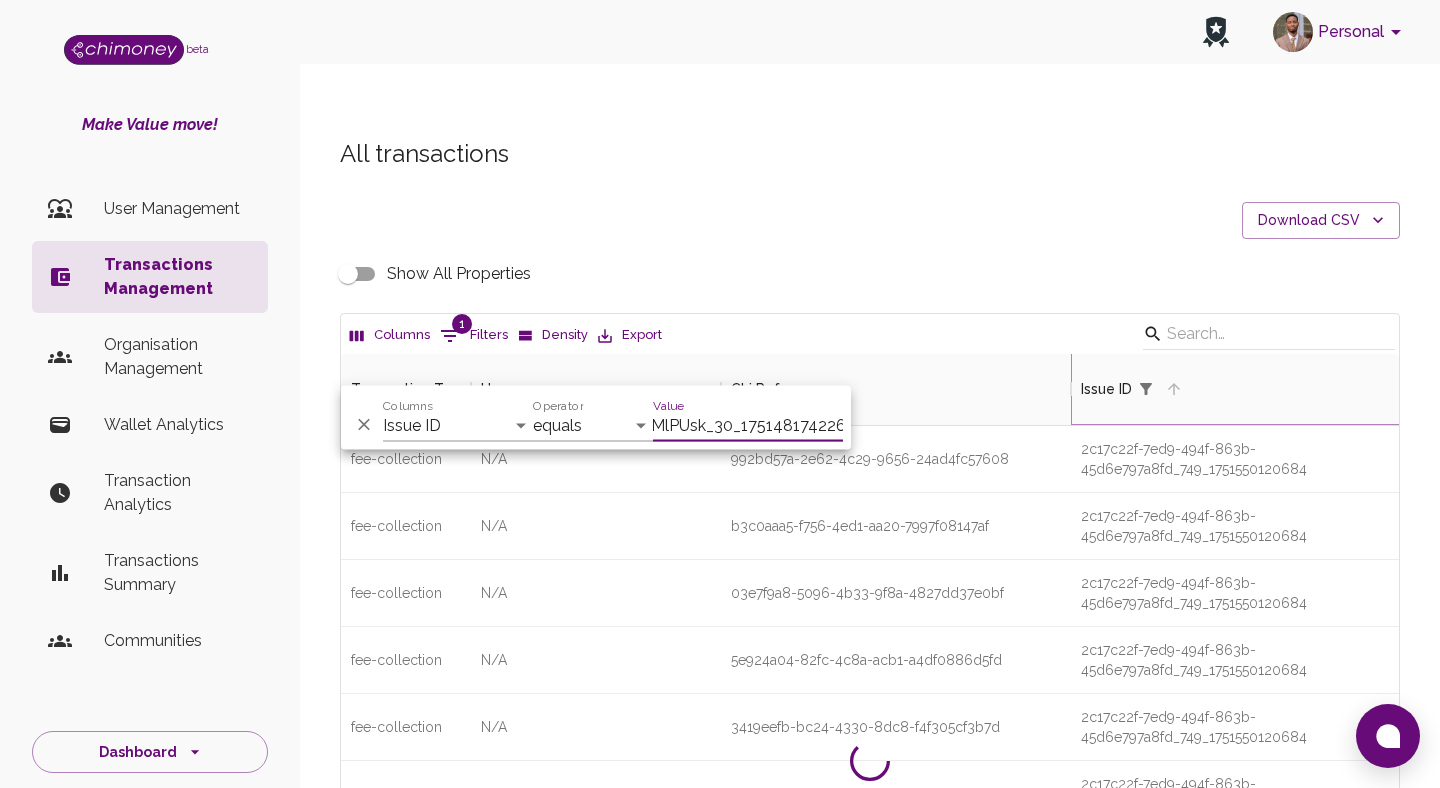 click at bounding box center [1174, 389] 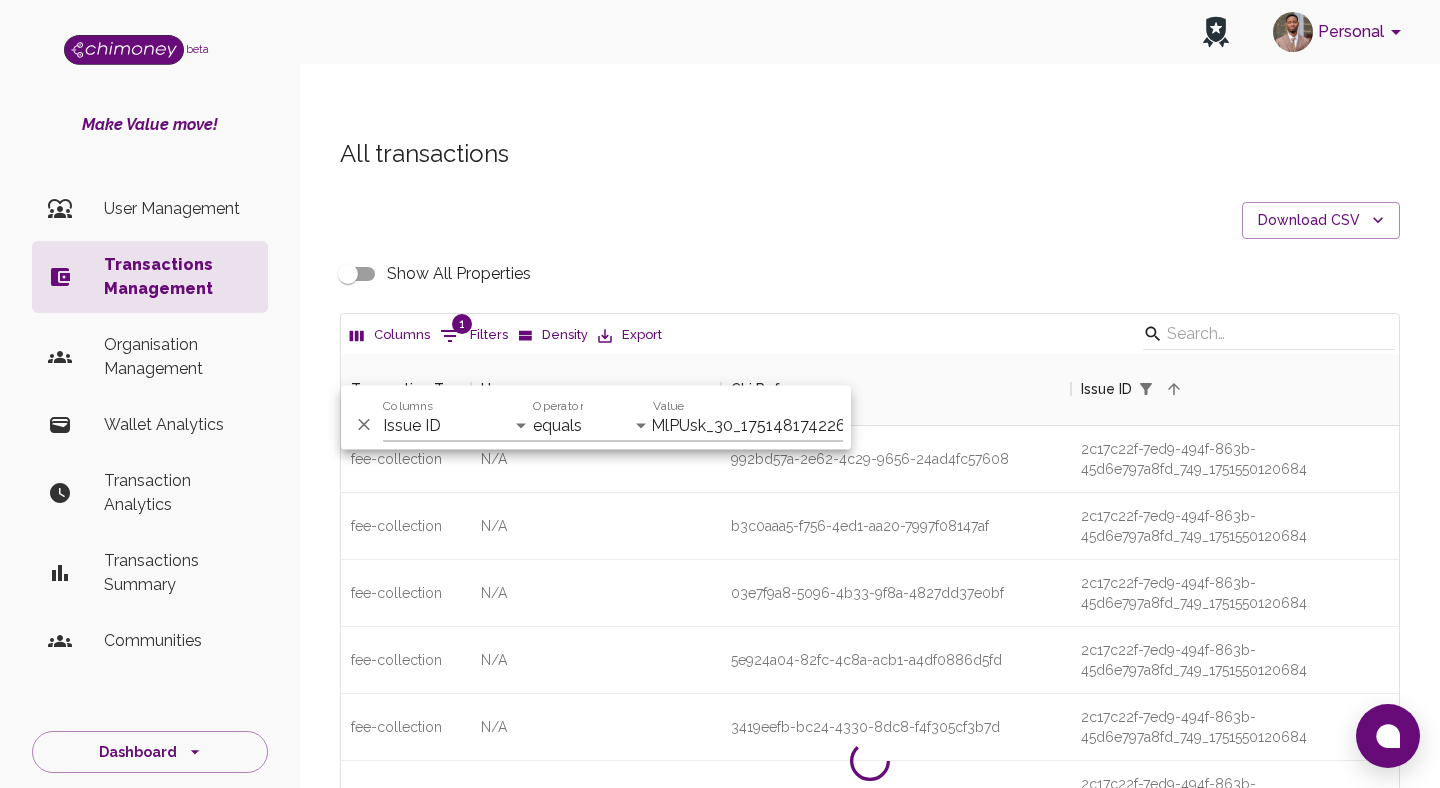 scroll, scrollTop: 0, scrollLeft: 0, axis: both 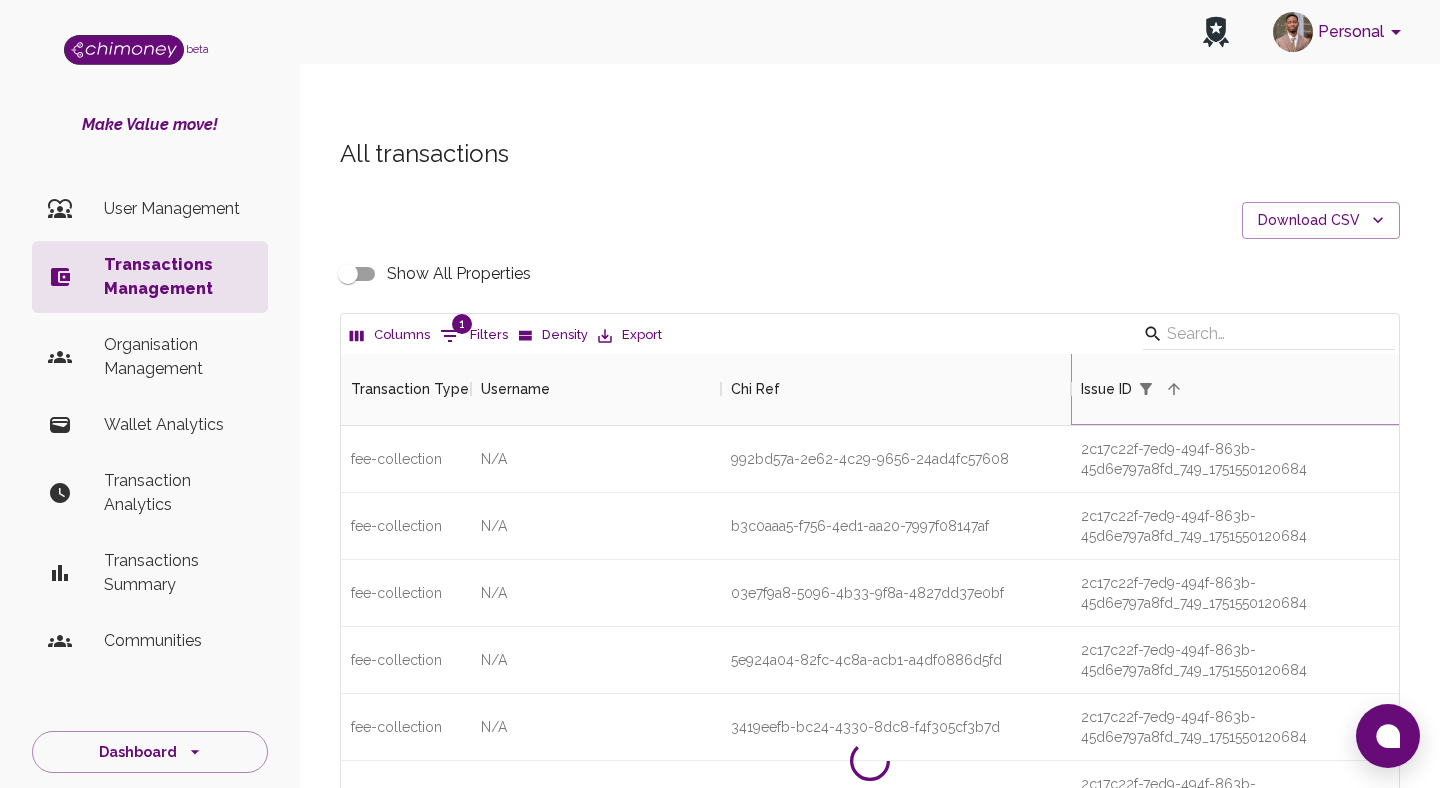 click at bounding box center [1174, 389] 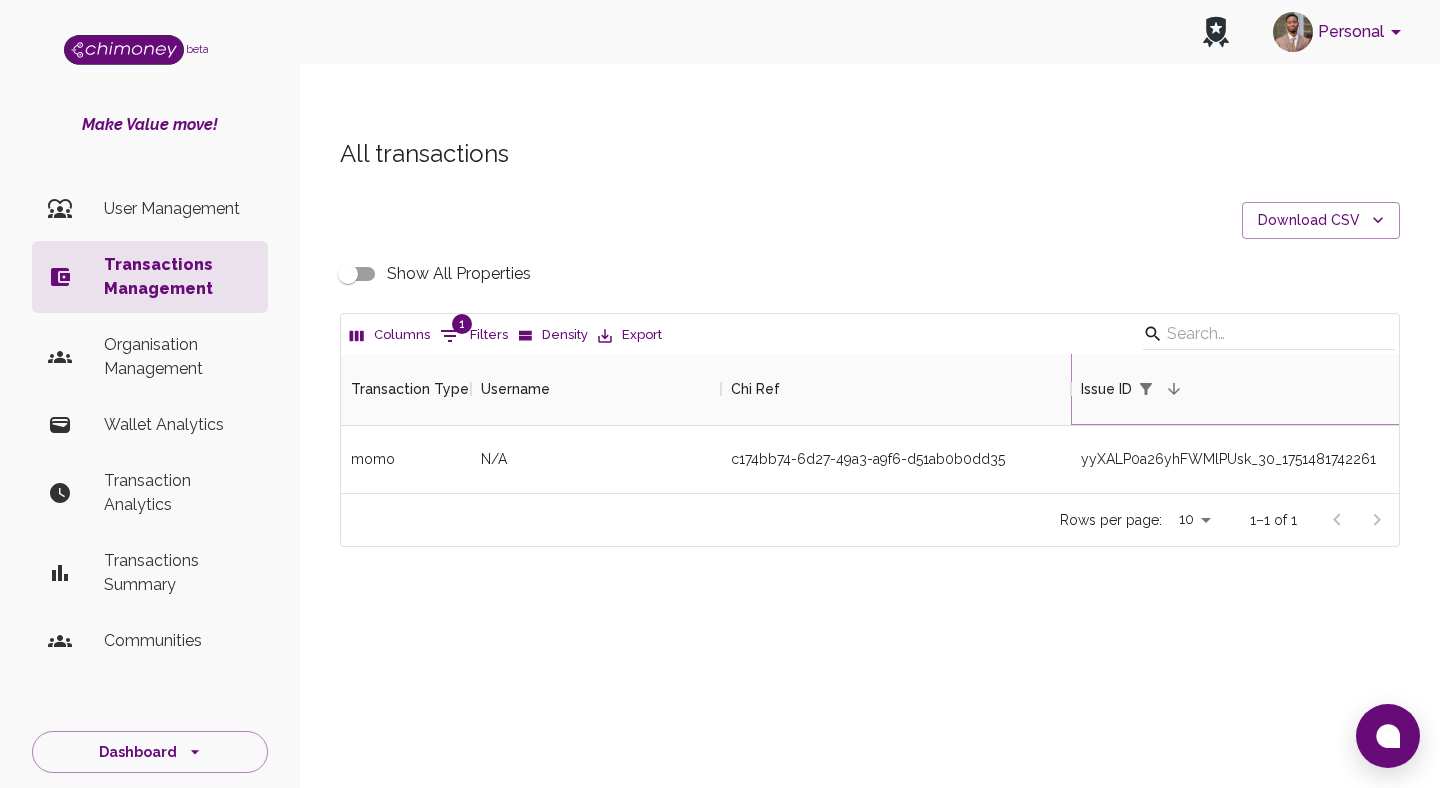 scroll, scrollTop: 139, scrollLeft: 1058, axis: both 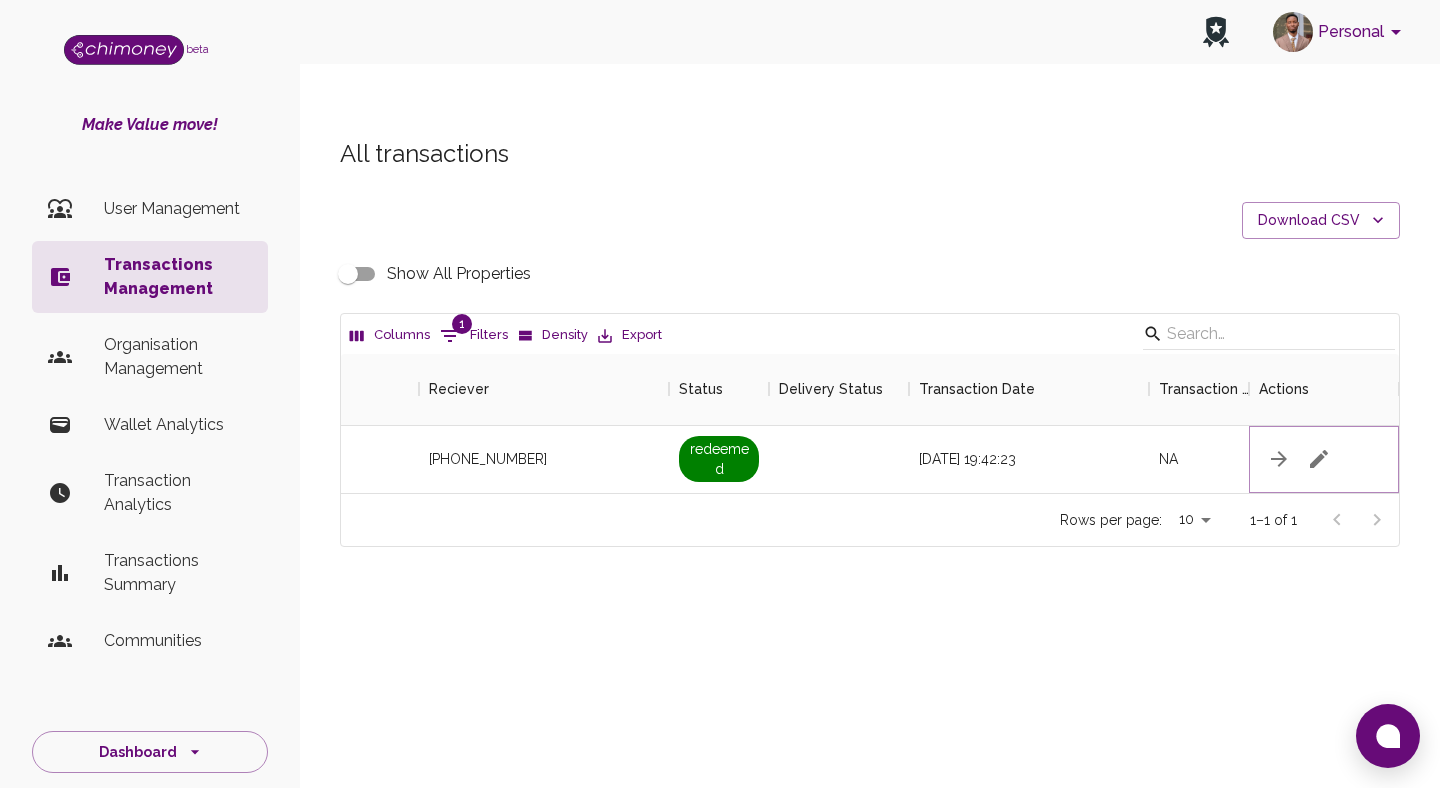 click 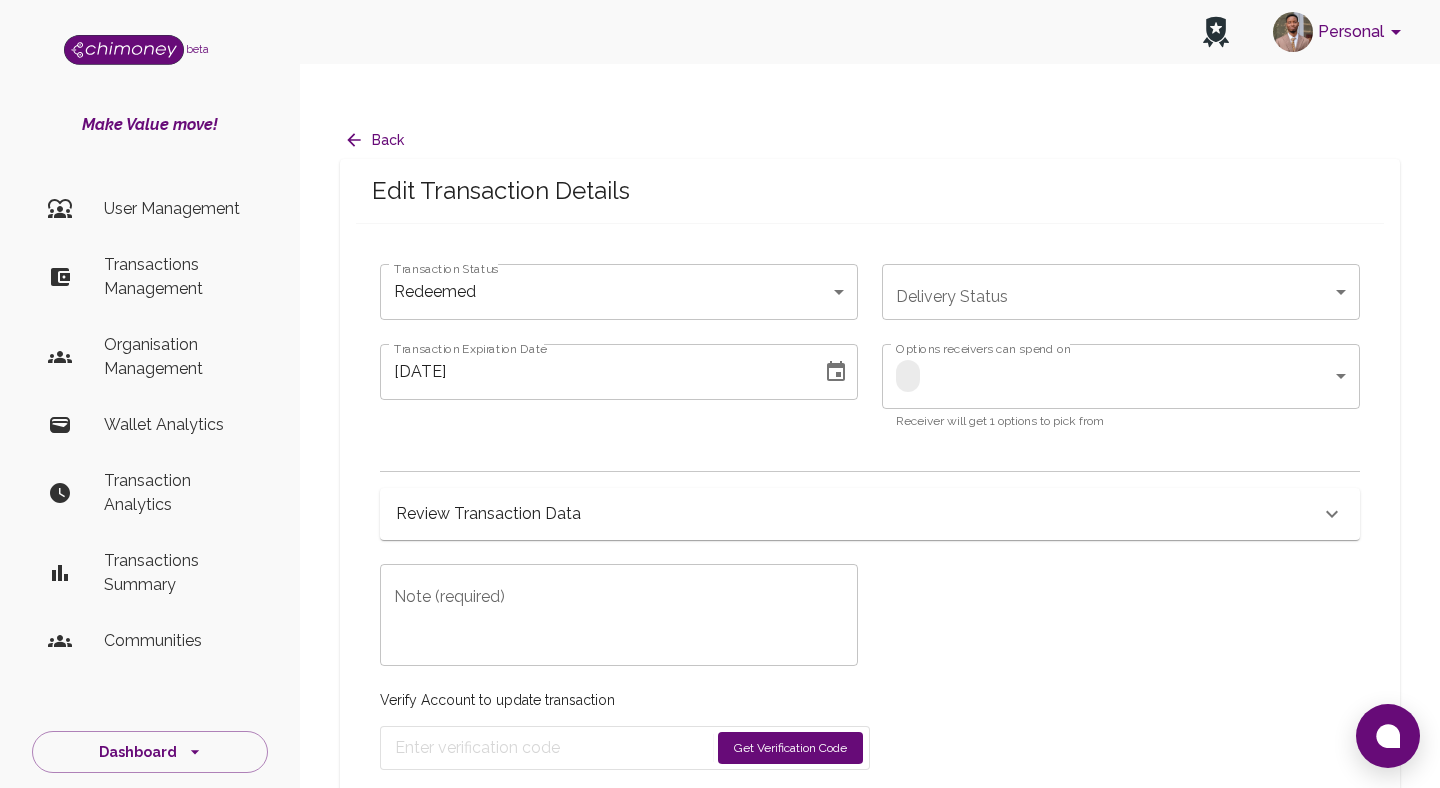 click on "Review Transaction Data" at bounding box center (858, 514) 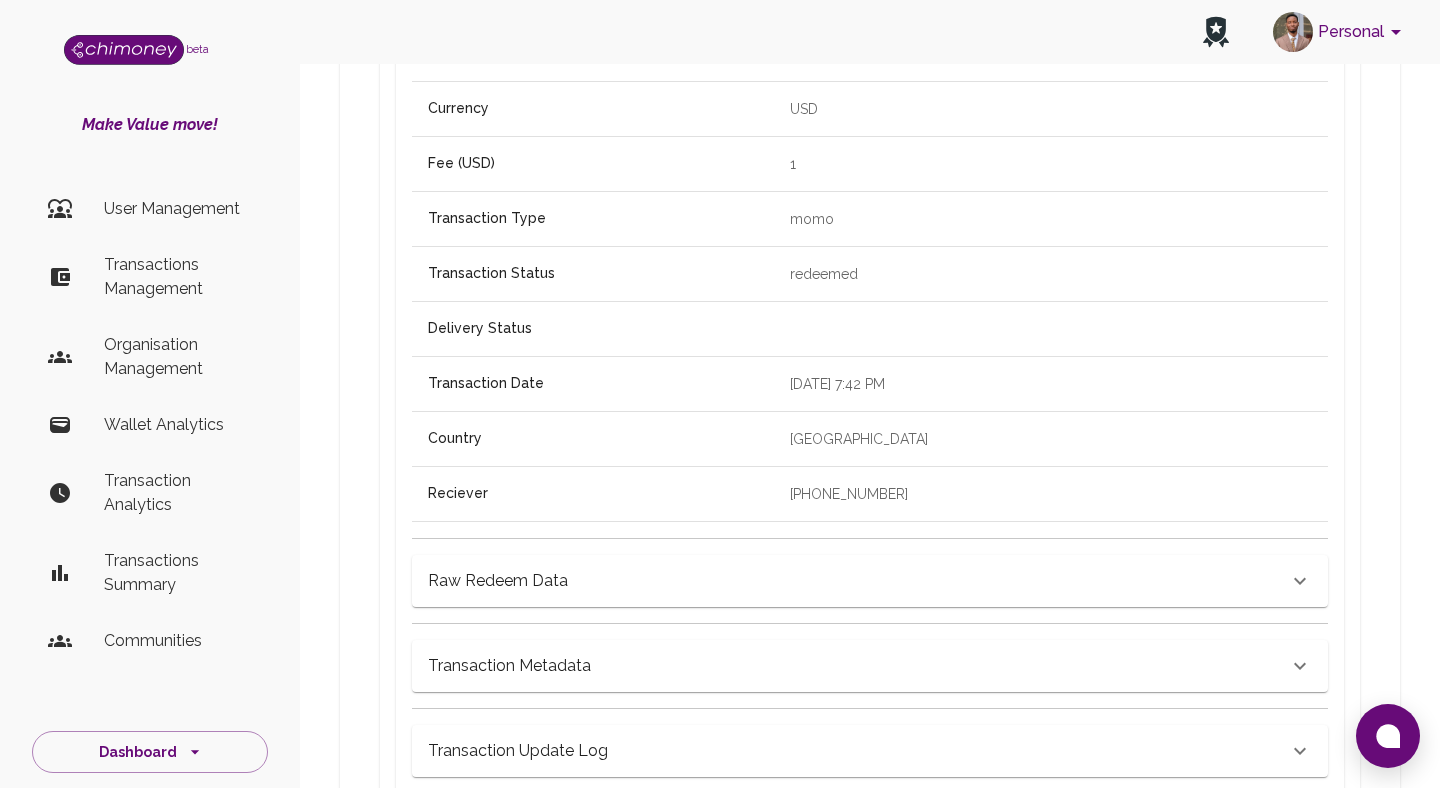 scroll, scrollTop: 1022, scrollLeft: 0, axis: vertical 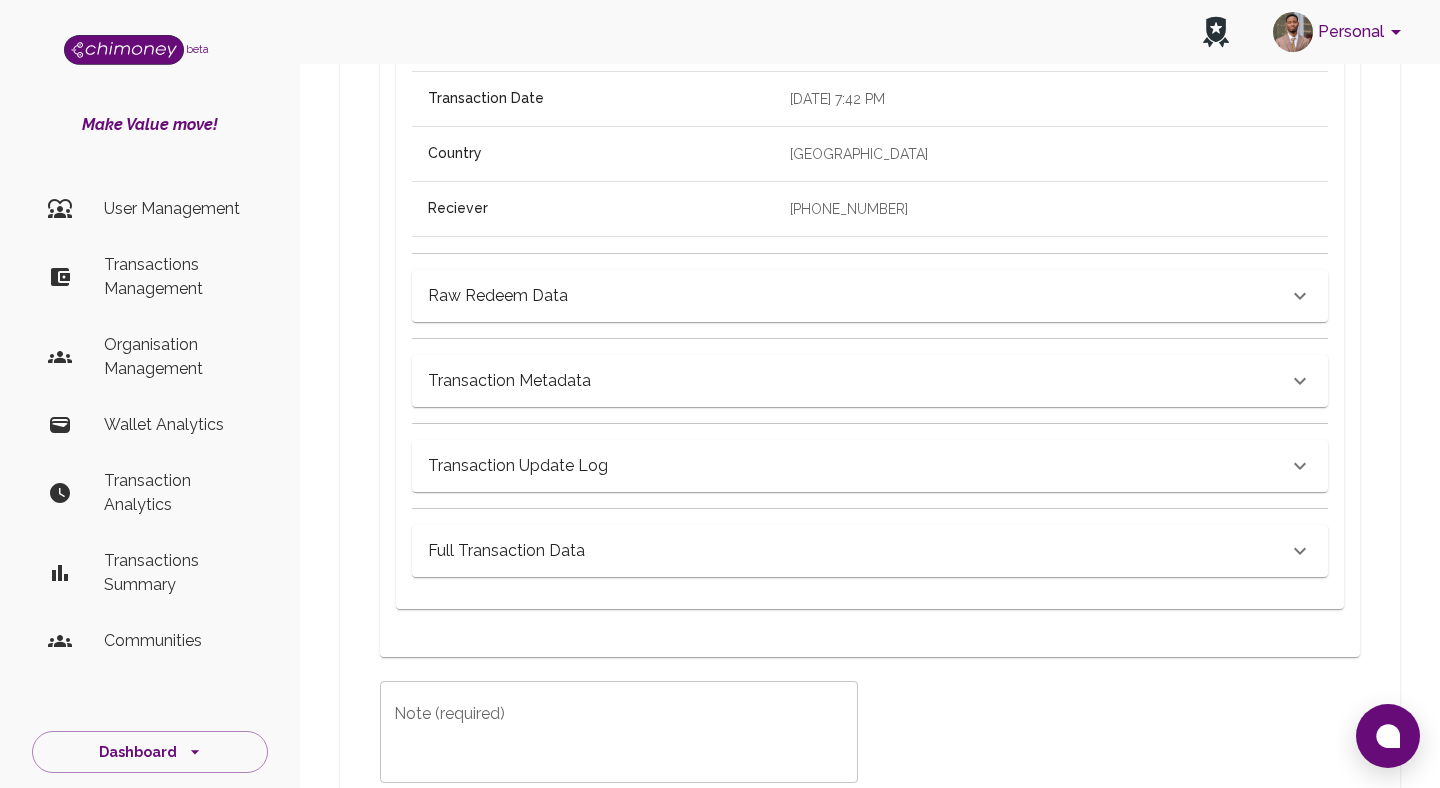 click on "Transaction Metadata {
"xummPayloadID": "78b25a94-f3e9-43fc-a47e-e13e4c50e17b",
"multisign": false,
"pathfinding": false,
"return_url_web": null,
"expired": false,
"resolved": true,
"submit": true,
"uuid": "78b25a94-f3e9-43fc-a47e-e13e4c50e17b",
"signers": null,
"xrplTxid": "D1827880646C76A4C581FBE319EA1523F016E7347F03B381AC56A348451B84B6",
"return_url_app": null,
"amount": 30,
"force_network": null,
"opened_by_deeplink": true,
"currency": "USD",
"monitoringResult": {
"severity": "LOW",
"timestamp": {
"seconds": 1751481901,
"nanoseconds": 561000000
},
"checks": []
},
"signed": true,
"pathfinding_fallback": false,
"exists": true,
"destination": "rfzysZAt1d6NQdj3baRiWb7UjQoEfgU8Sk",
"is_xapp": false,
"pushed": false,
"cancelled": false,
"paymentType": "xumm",
"resolved_destination": "Chimoney",
"app_opened": true
}" at bounding box center [870, 372] 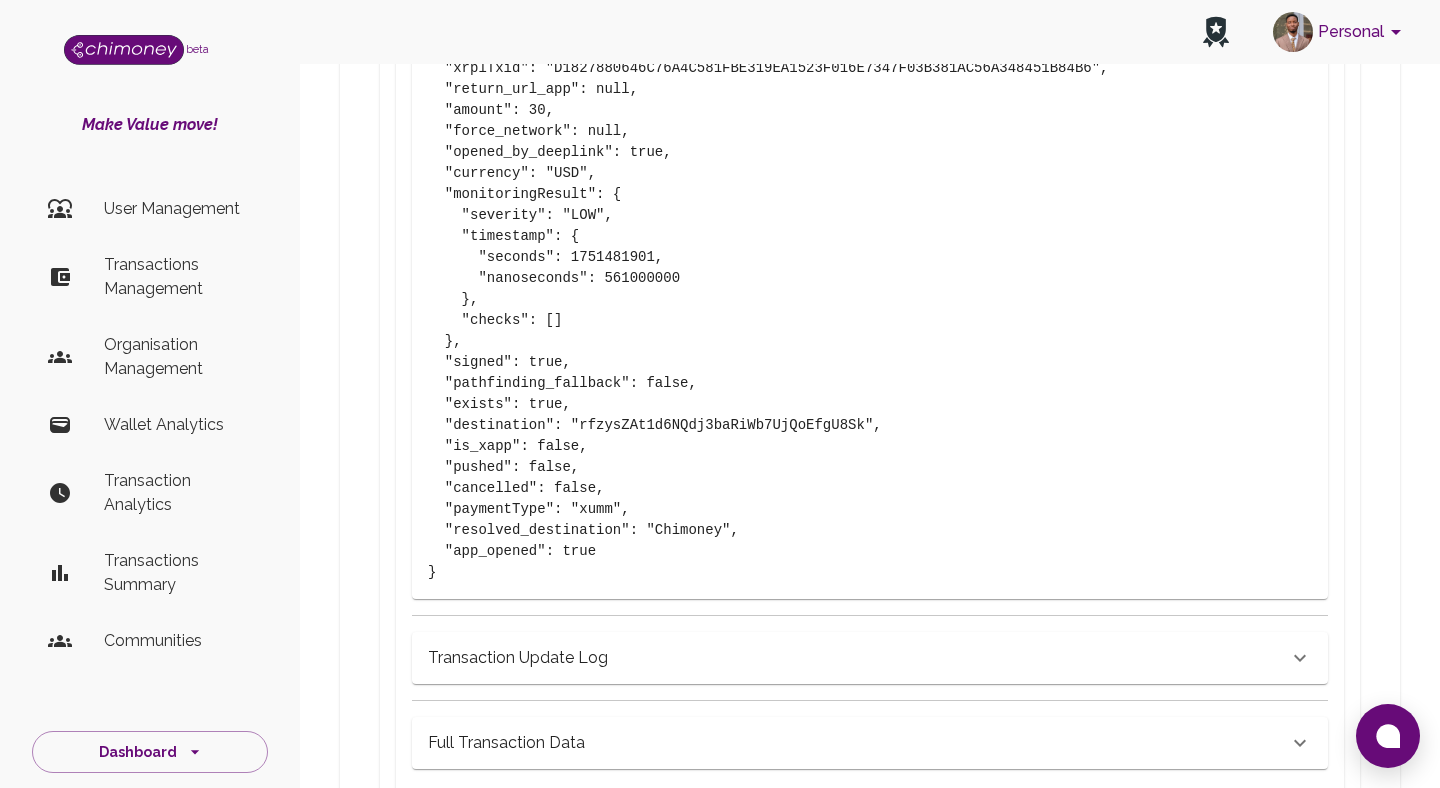 scroll, scrollTop: 1664, scrollLeft: 0, axis: vertical 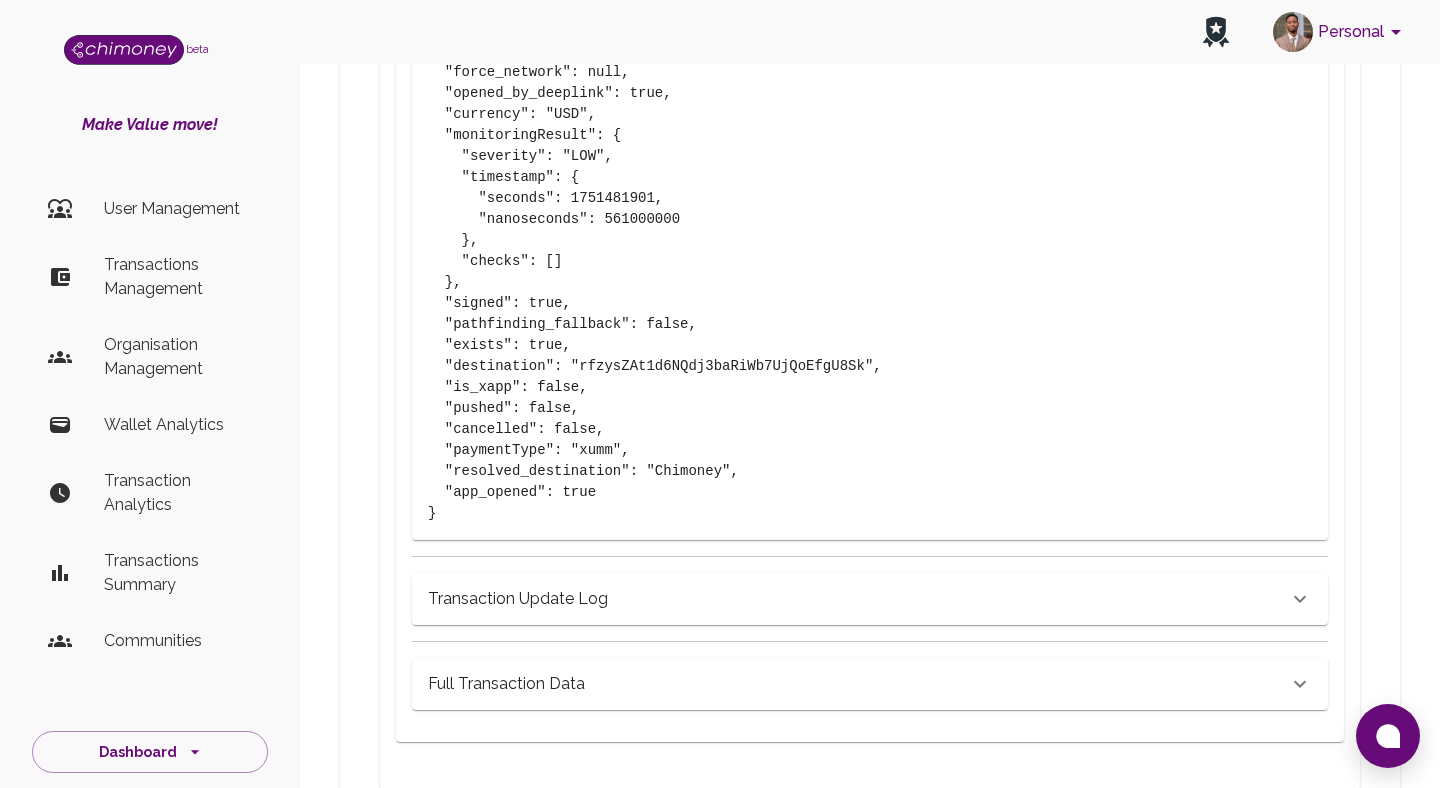 click on "Transaction Update Log" at bounding box center [858, -346] 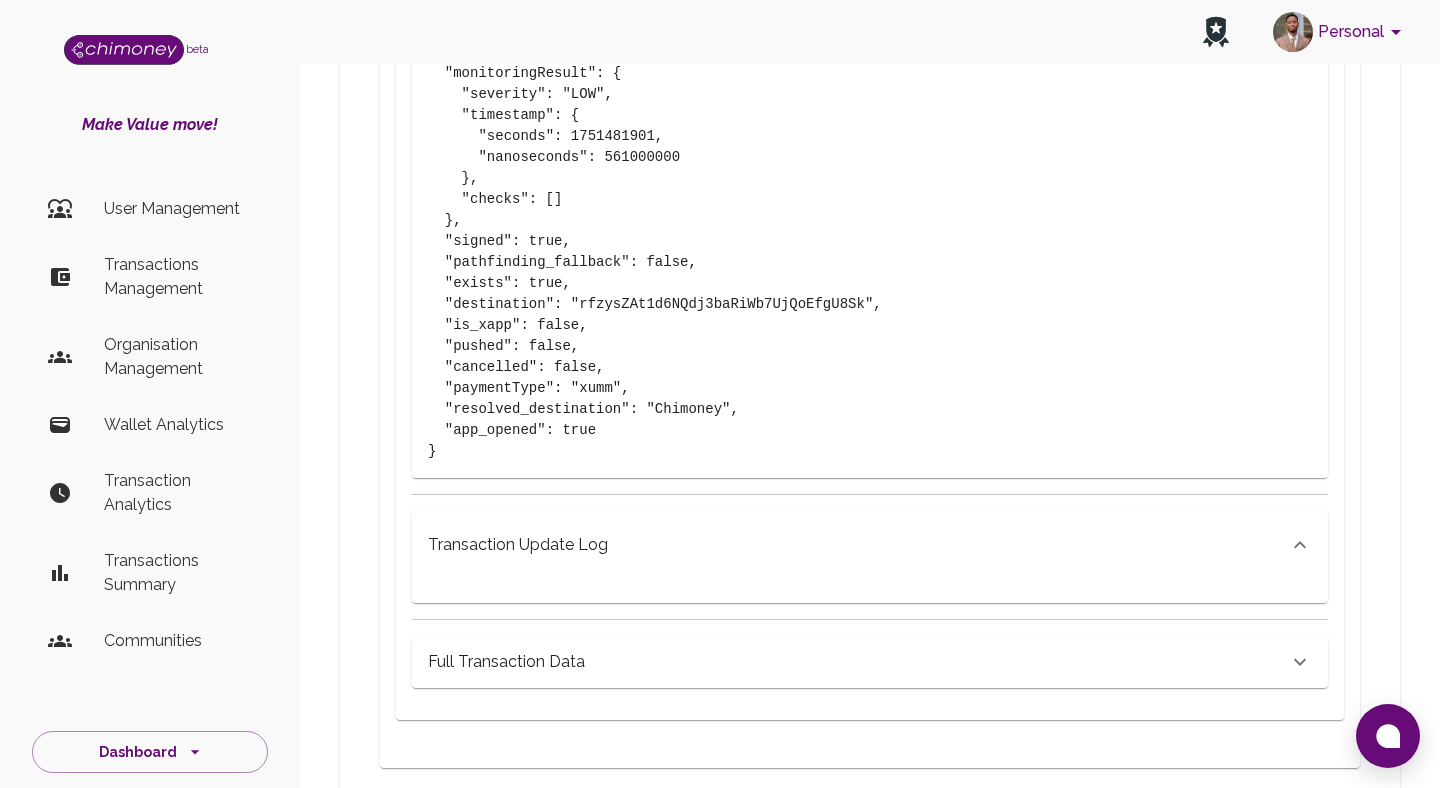 scroll, scrollTop: 1894, scrollLeft: 0, axis: vertical 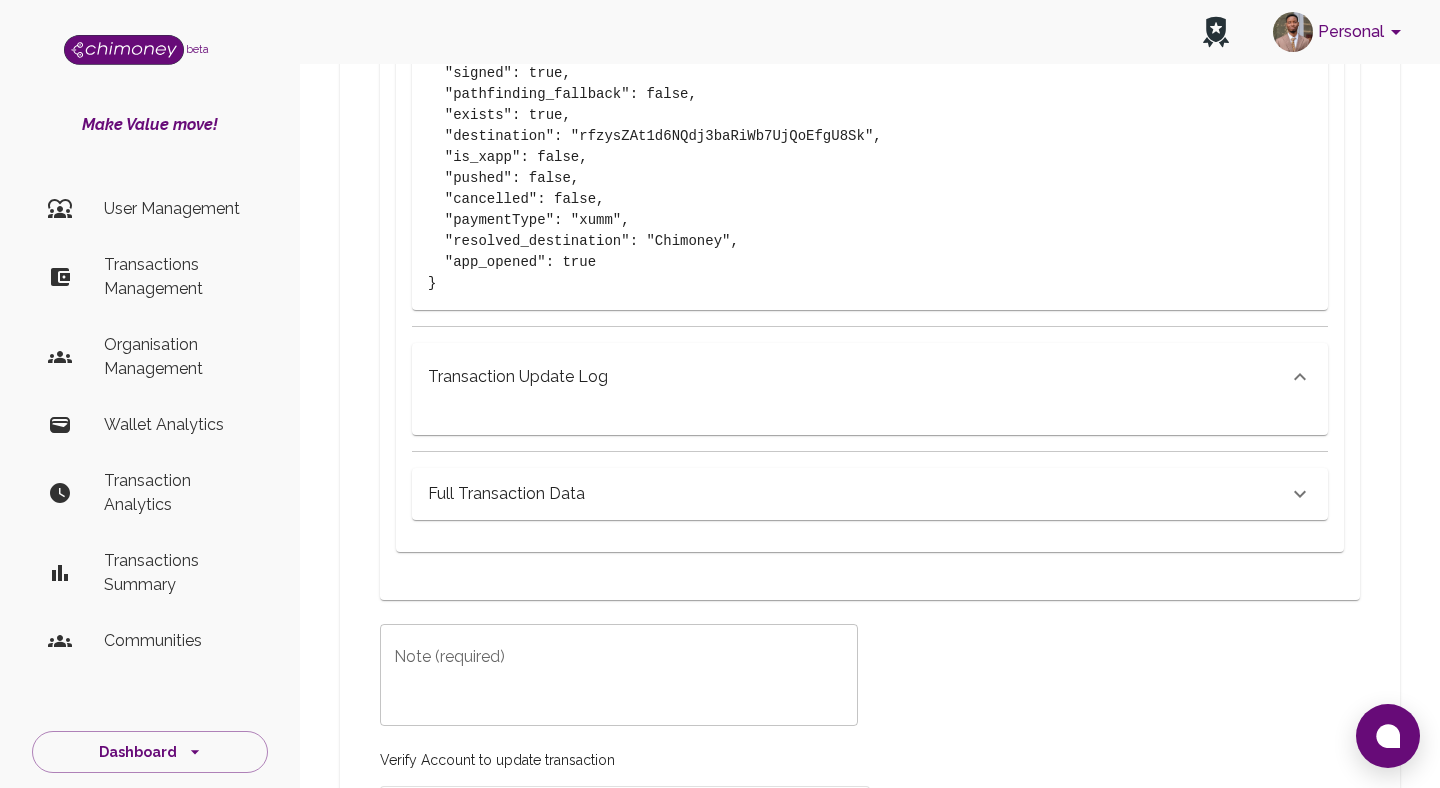 click on "Full Transaction Data" at bounding box center [858, -576] 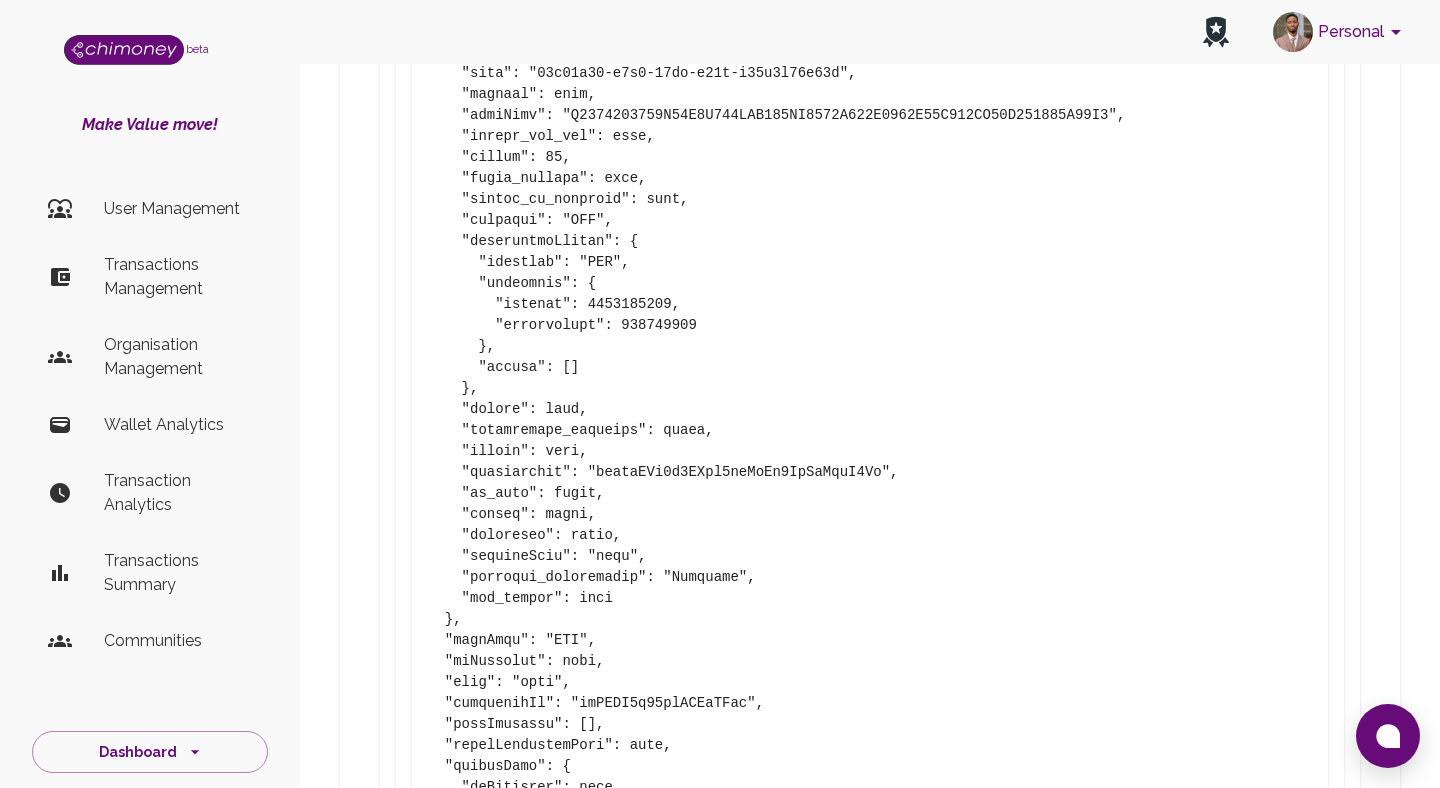 scroll, scrollTop: 3381, scrollLeft: 0, axis: vertical 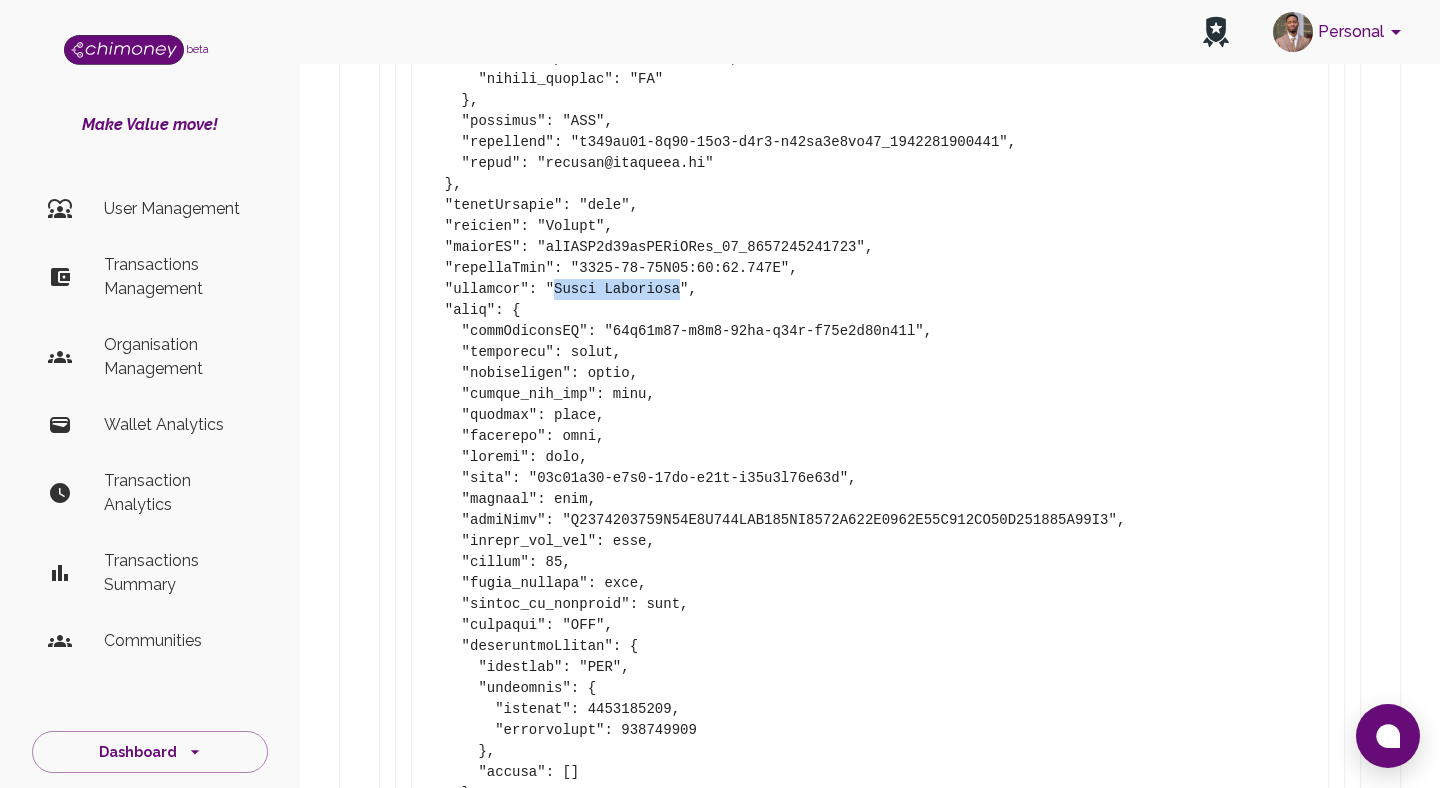 drag, startPoint x: 550, startPoint y: 246, endPoint x: 680, endPoint y: 255, distance: 130.31117 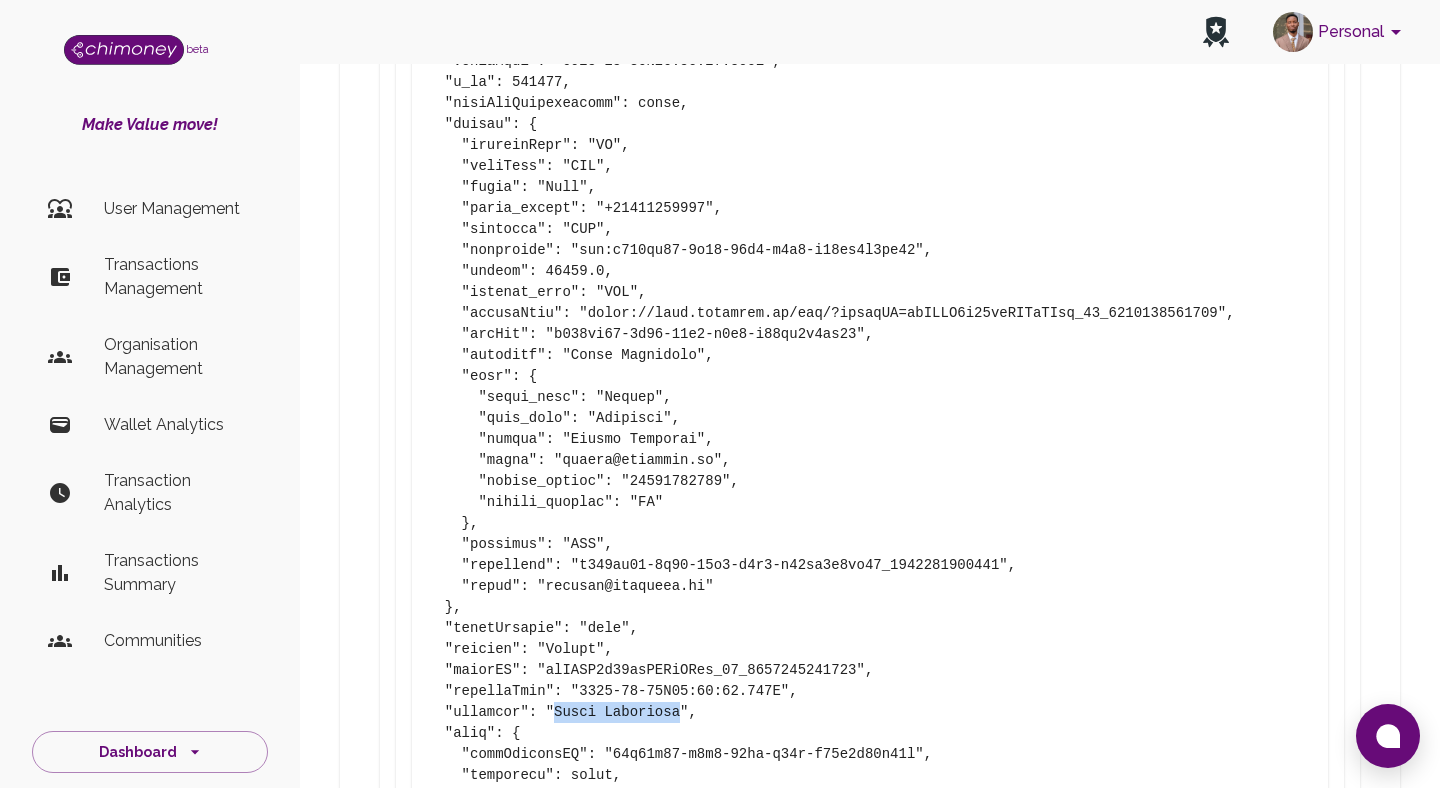 scroll, scrollTop: 2561, scrollLeft: 0, axis: vertical 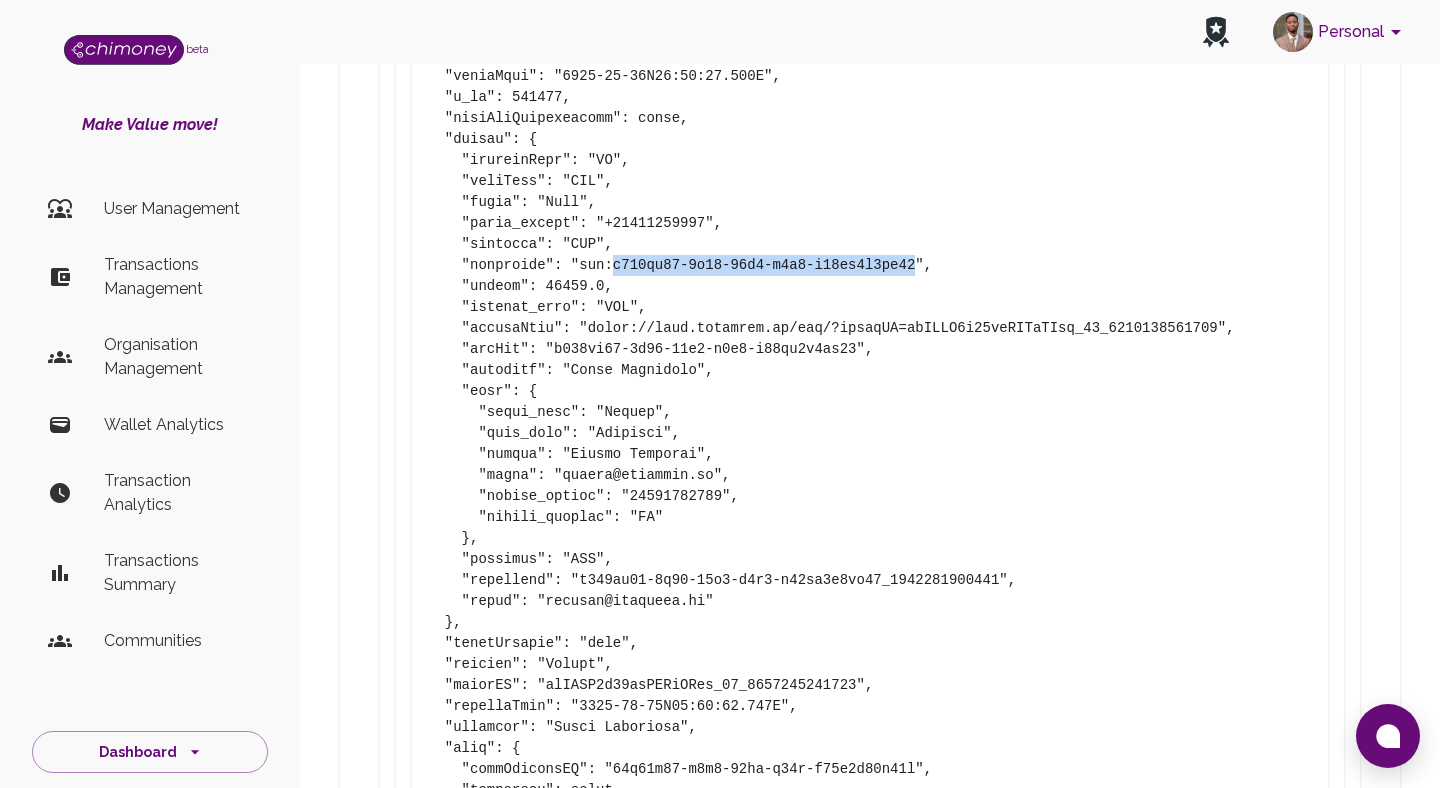 drag, startPoint x: 616, startPoint y: 229, endPoint x: 913, endPoint y: 224, distance: 297.04208 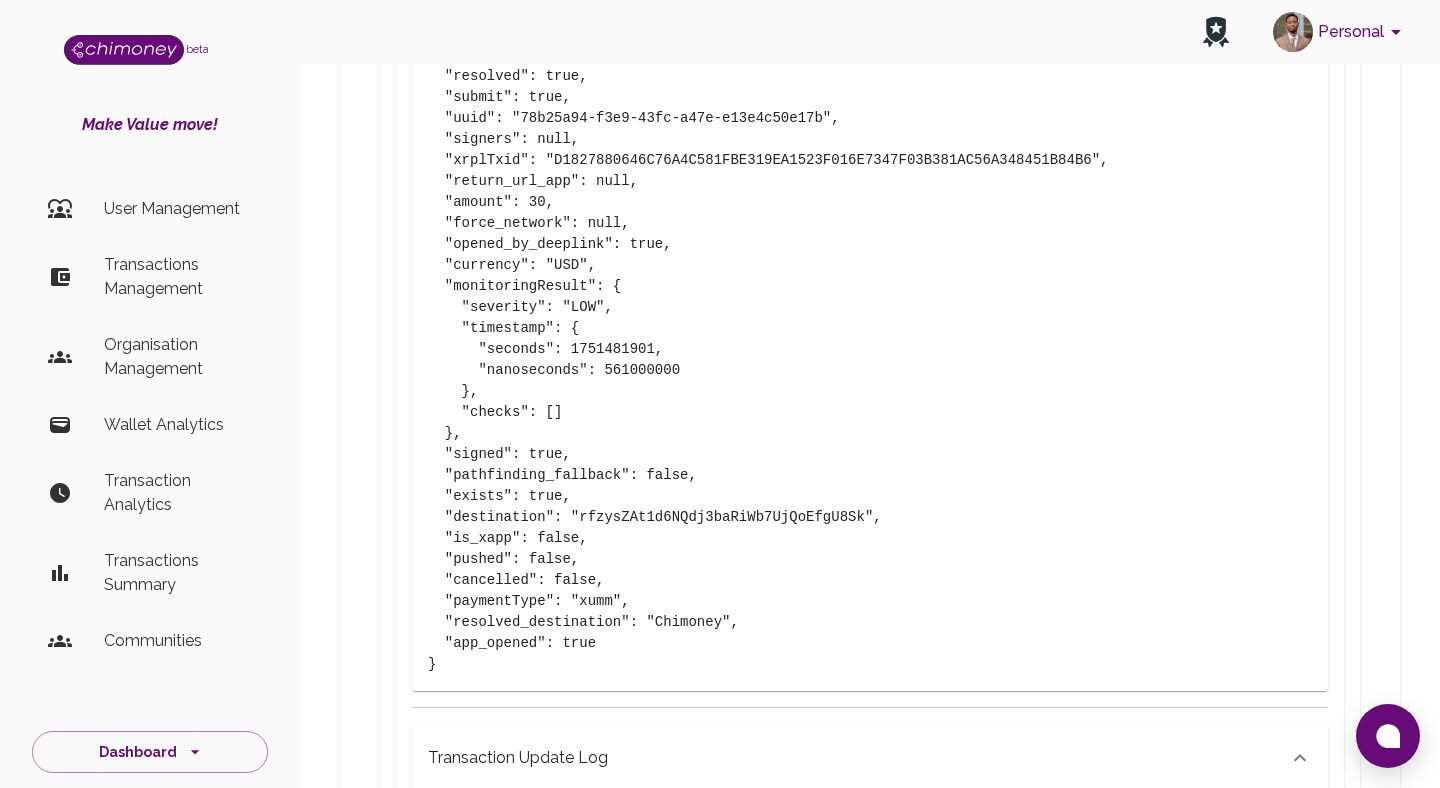 scroll, scrollTop: 1084, scrollLeft: 0, axis: vertical 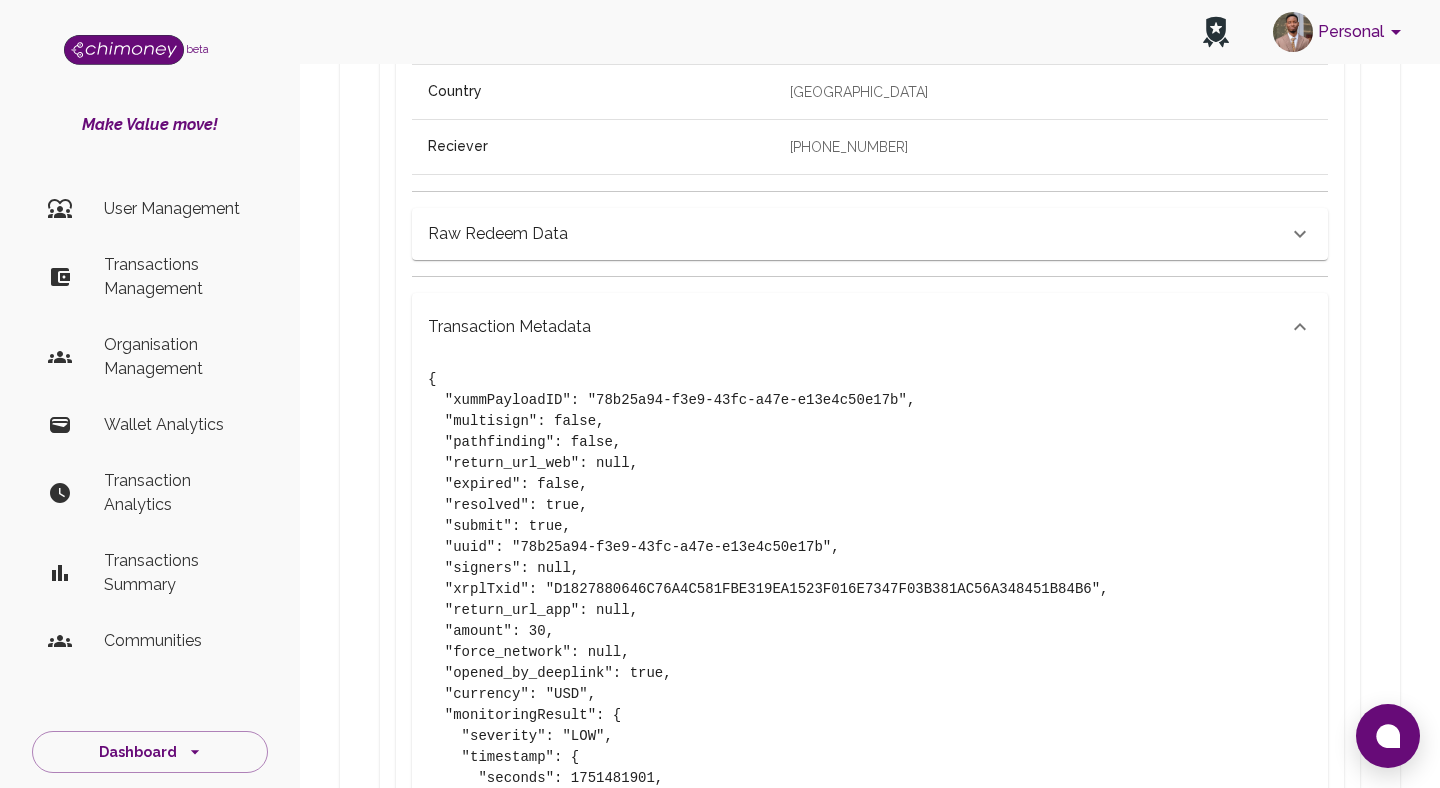 click on "Transactions Management" at bounding box center (178, 277) 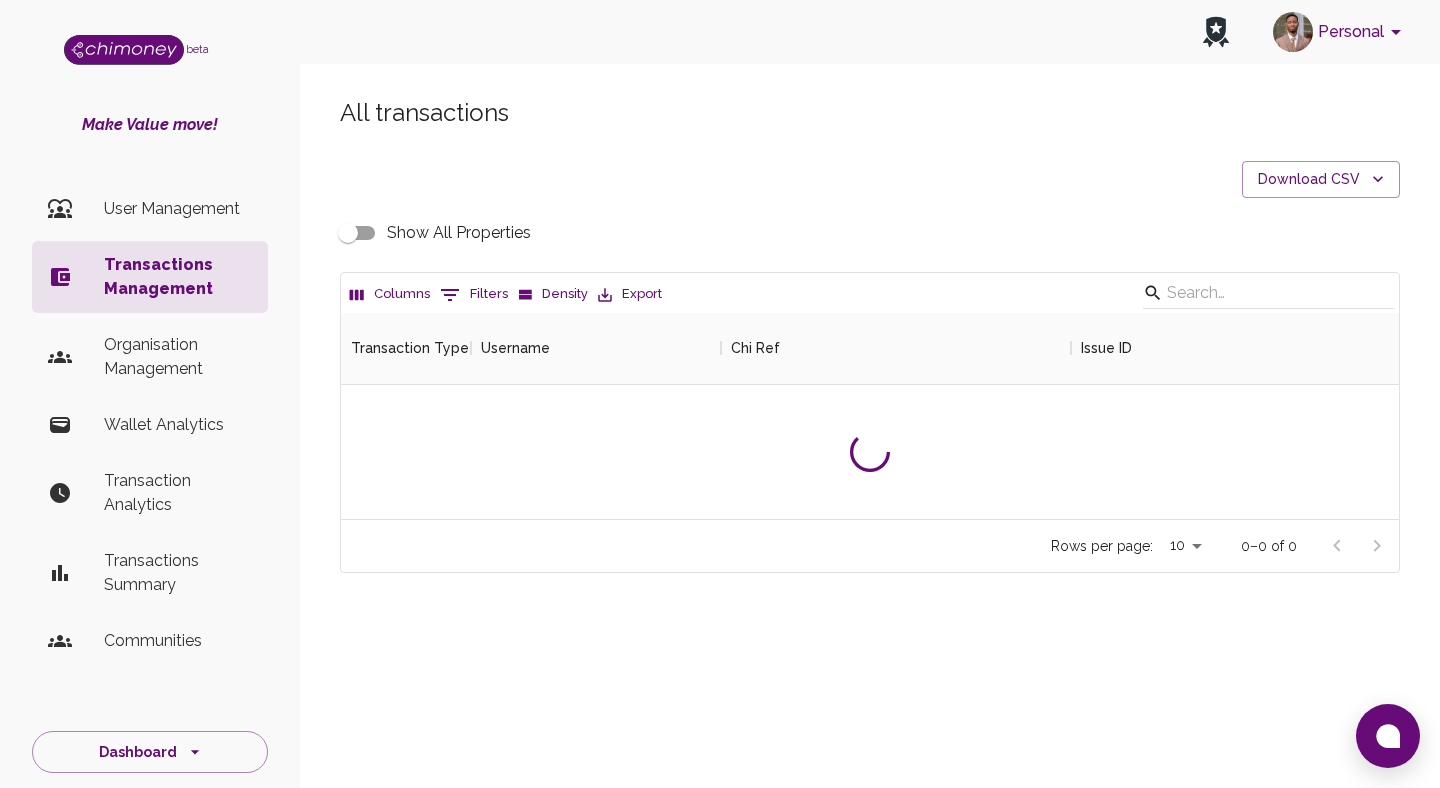scroll, scrollTop: 0, scrollLeft: 0, axis: both 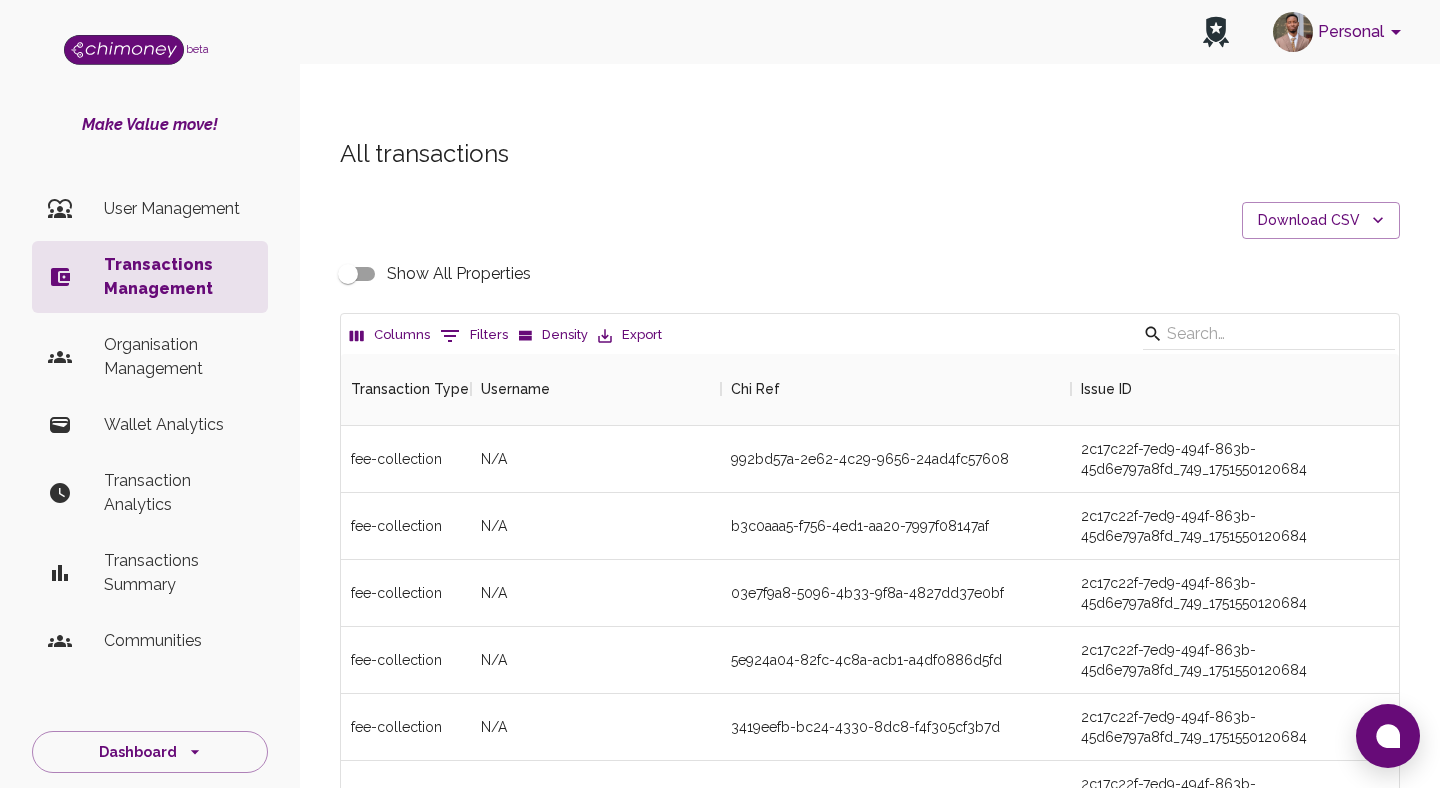click 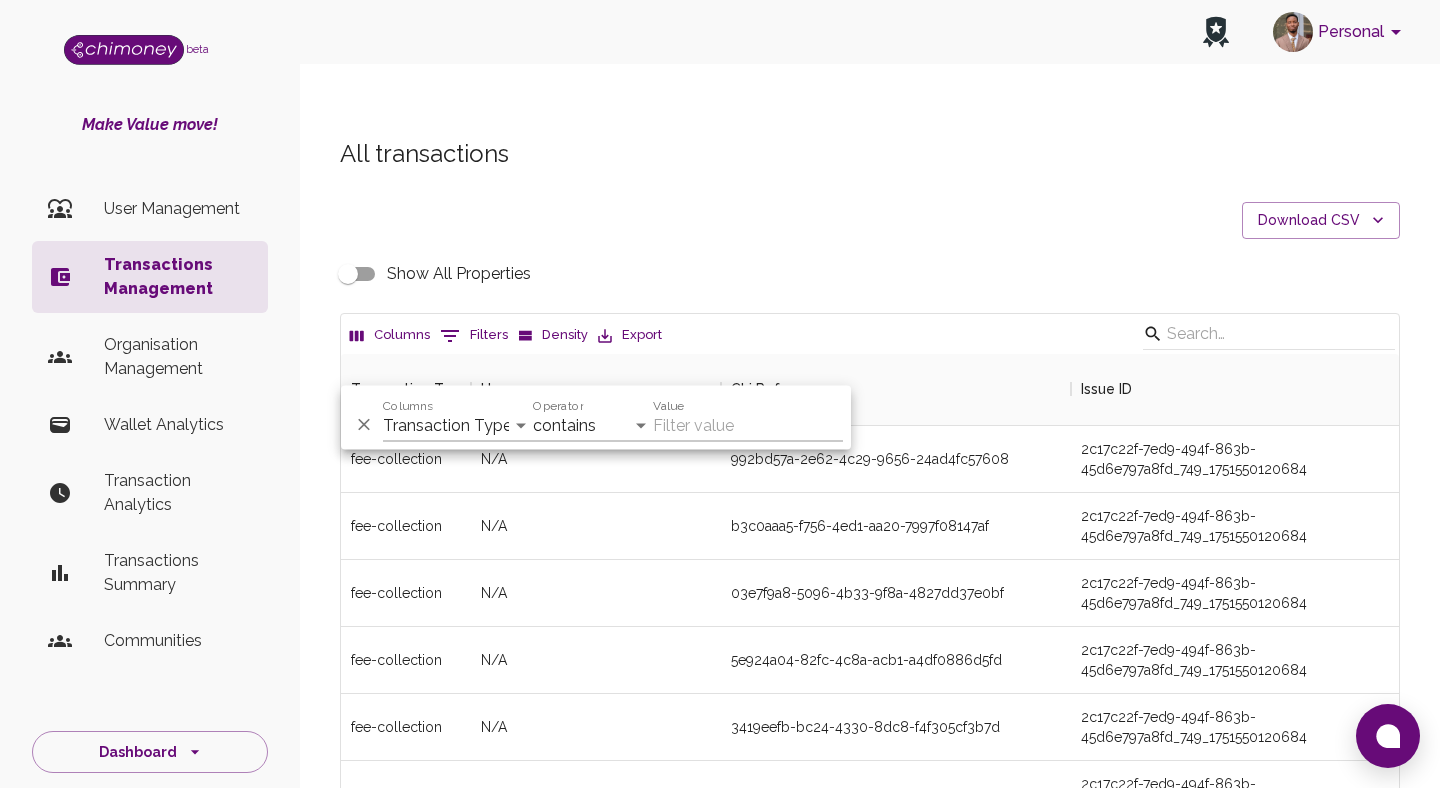 click on "Columns Transaction Type Username Chi Ref Issue ID Value Amount Currency Fee ($) FX Rate Initiator Reciever Status Delivery Status Transaction Date Transaction payment Method Order Number - Corpay Actions" at bounding box center [458, 418] 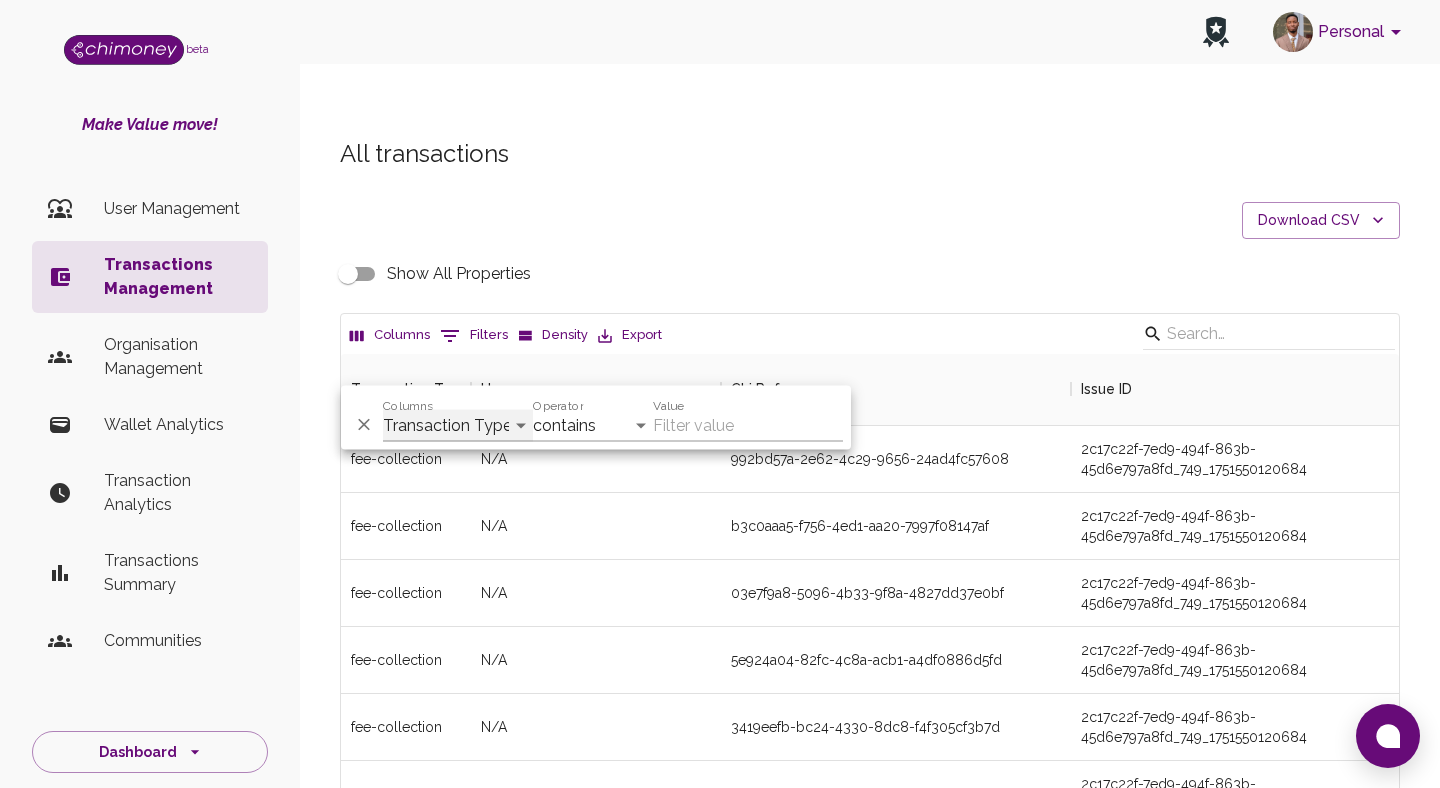 click on "Transaction Type Username Chi Ref Issue ID Value Amount Currency Fee ($) FX Rate Initiator Reciever Status Delivery Status Transaction Date Transaction payment Method Order Number - Corpay Actions" at bounding box center [458, 426] 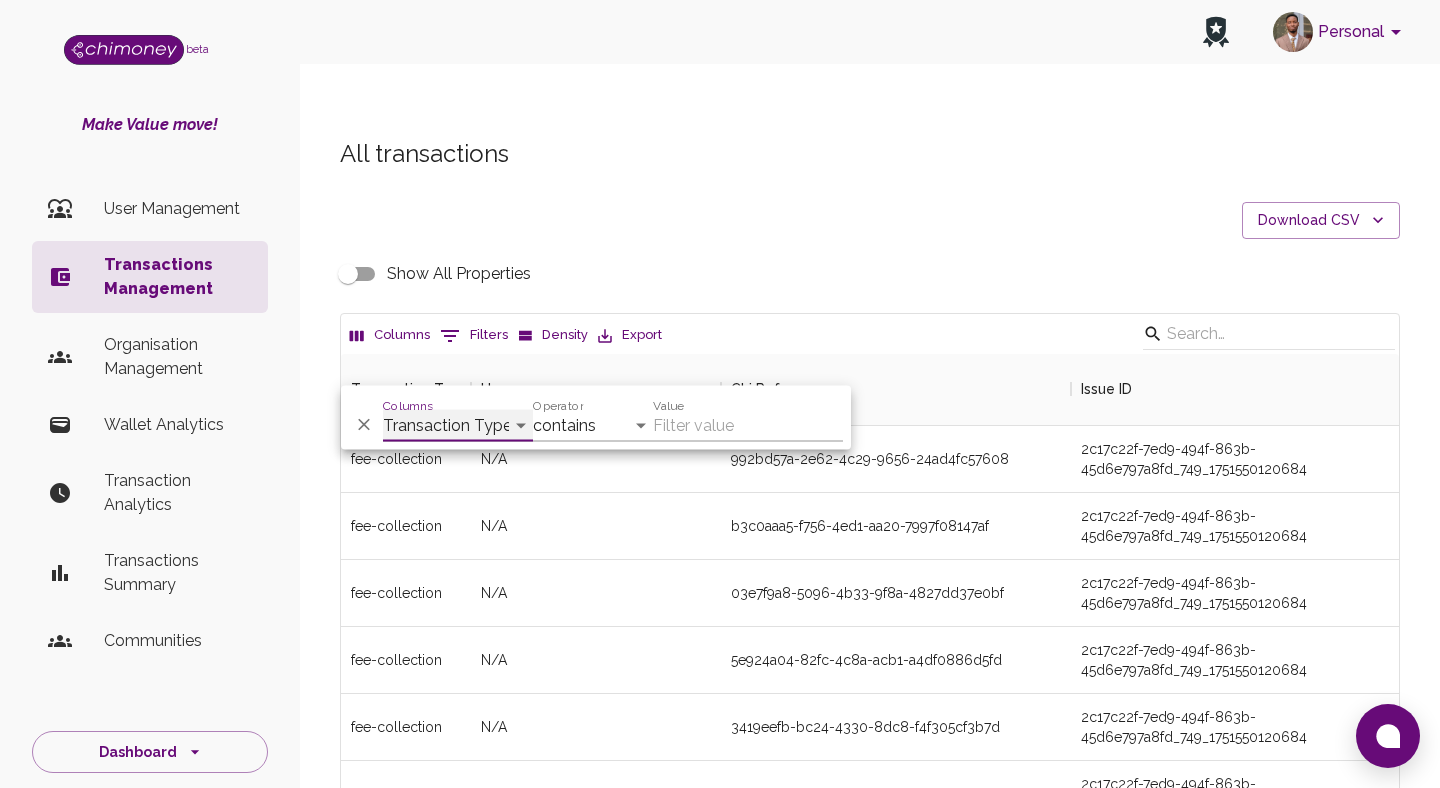 select on "chiRef" 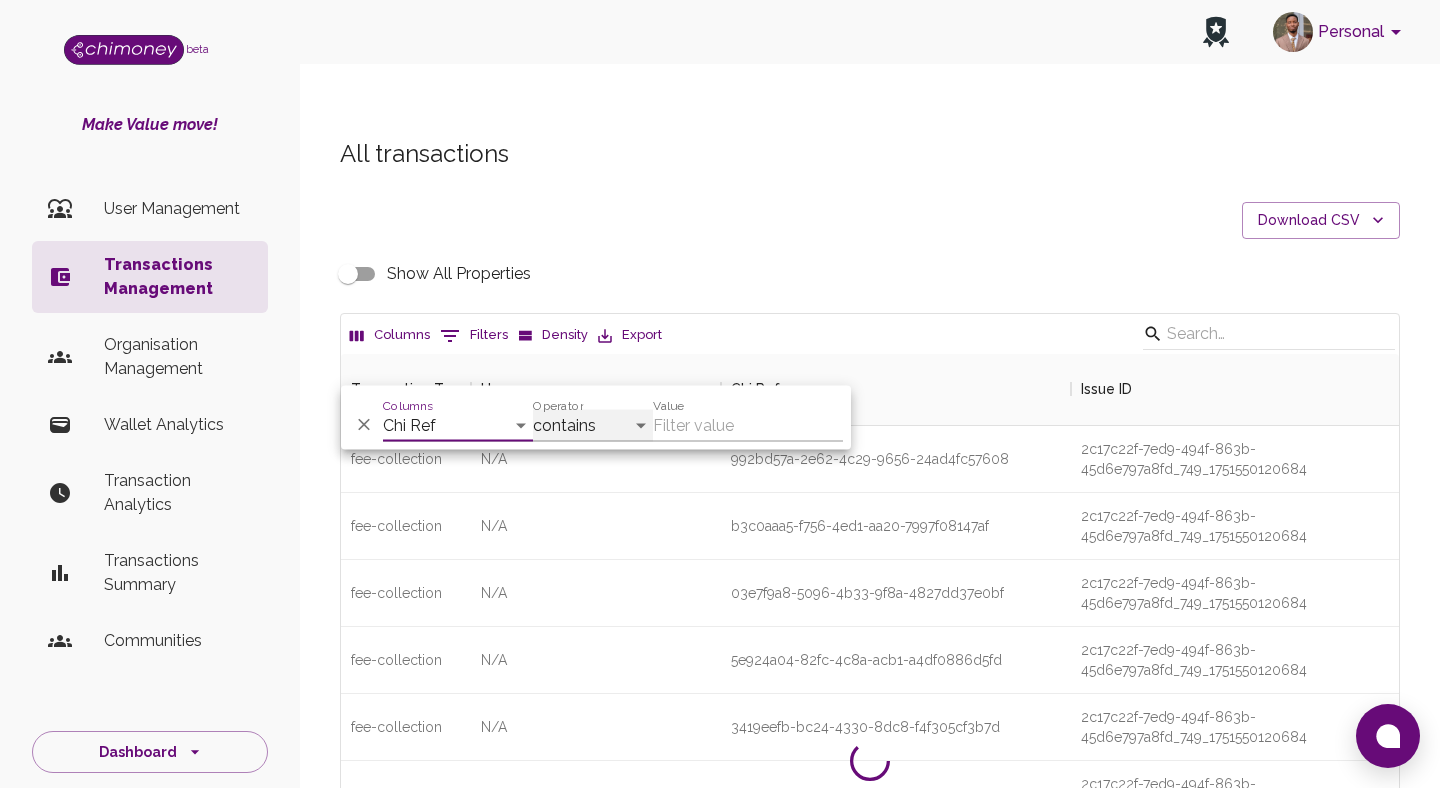 click on "contains equals starts with ends with is empty is not empty is any of" at bounding box center (593, 426) 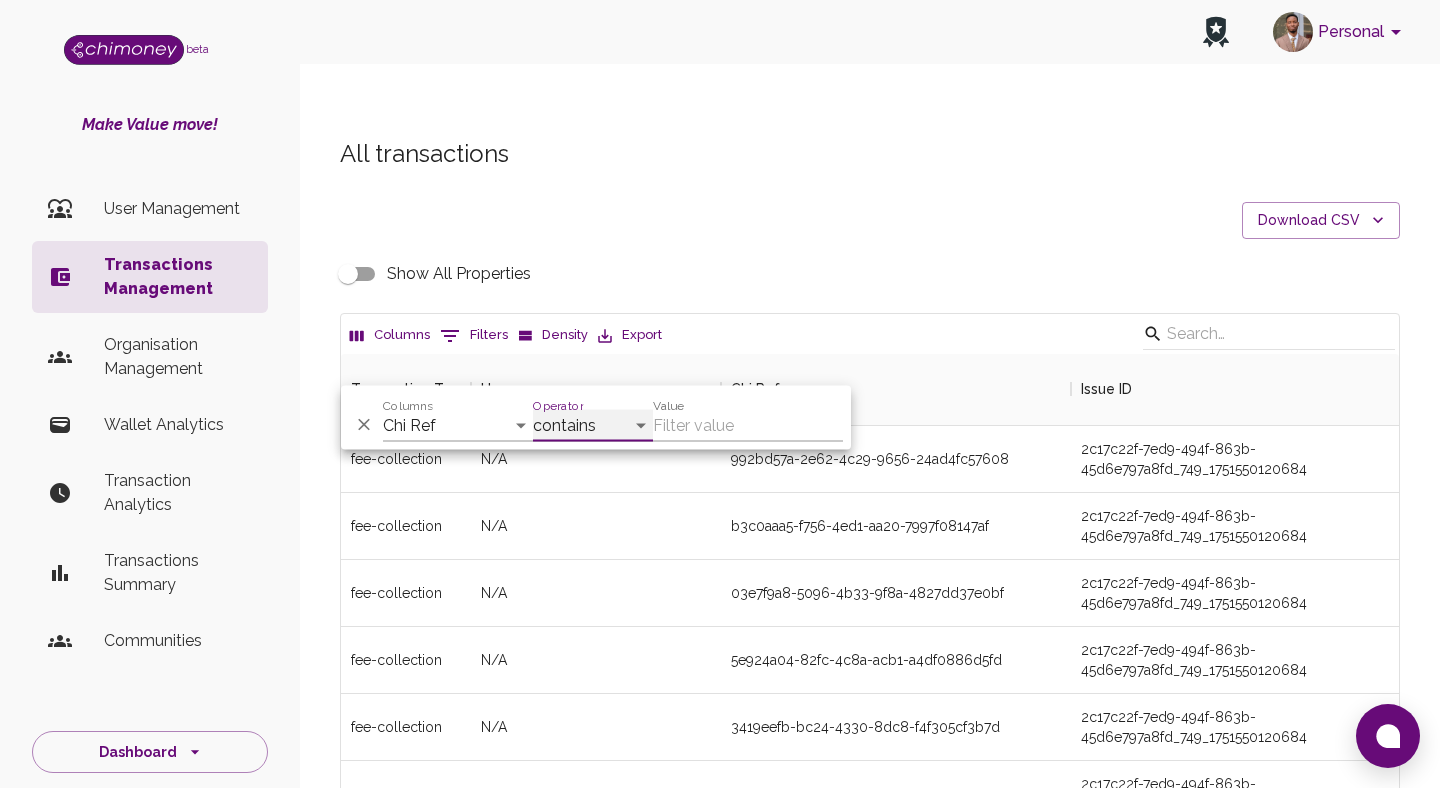 select on "equals" 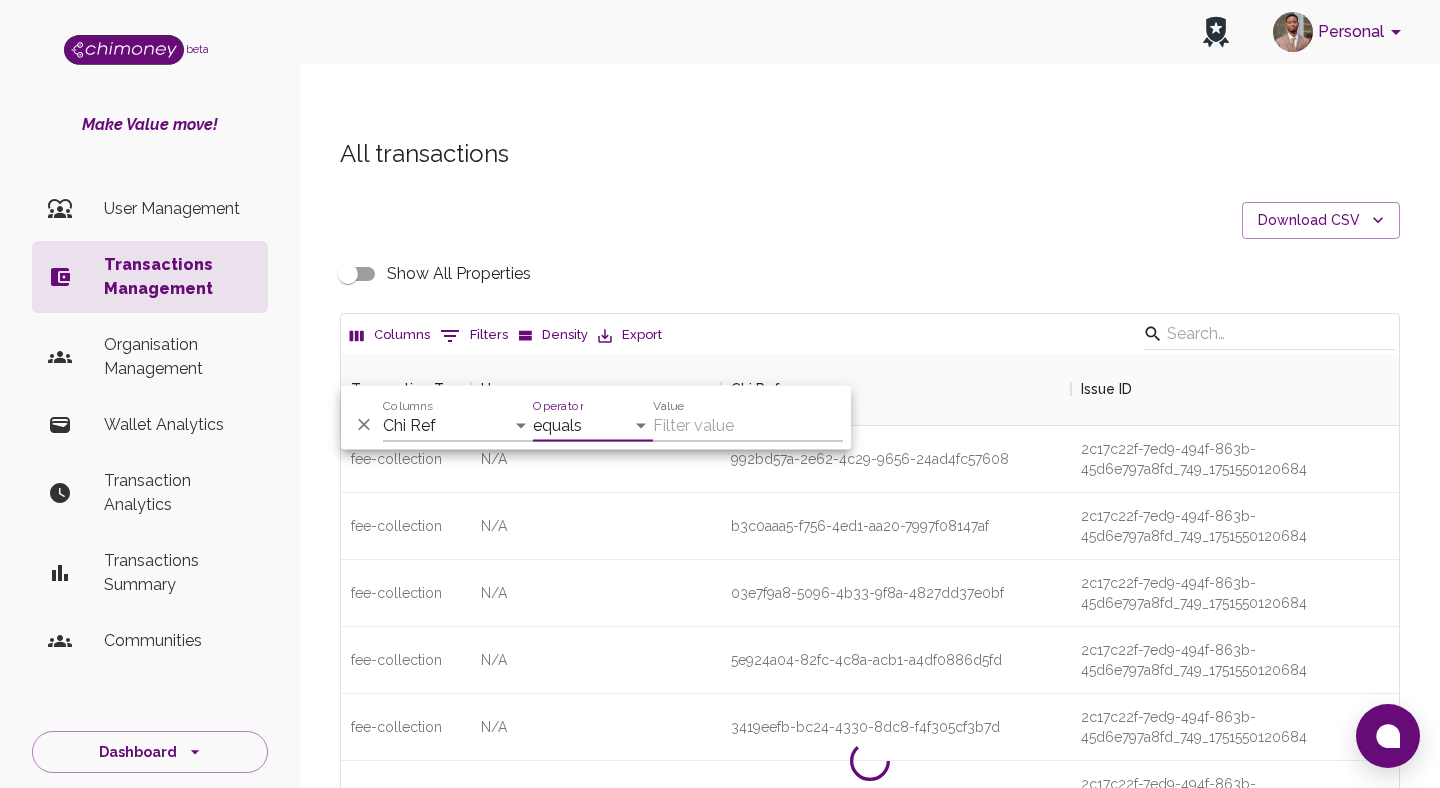 click on "Value" at bounding box center (748, 418) 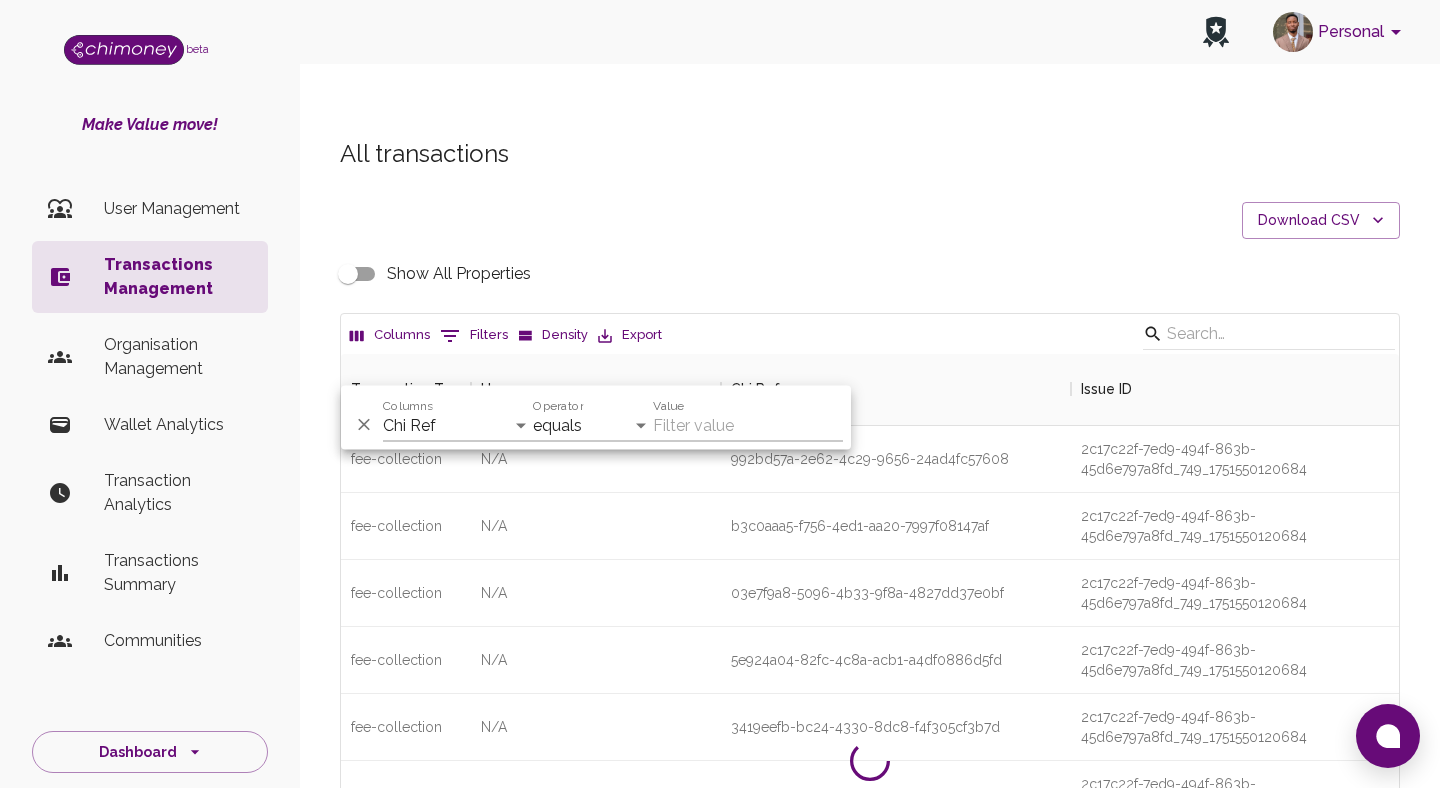 click on "Value" at bounding box center [748, 426] 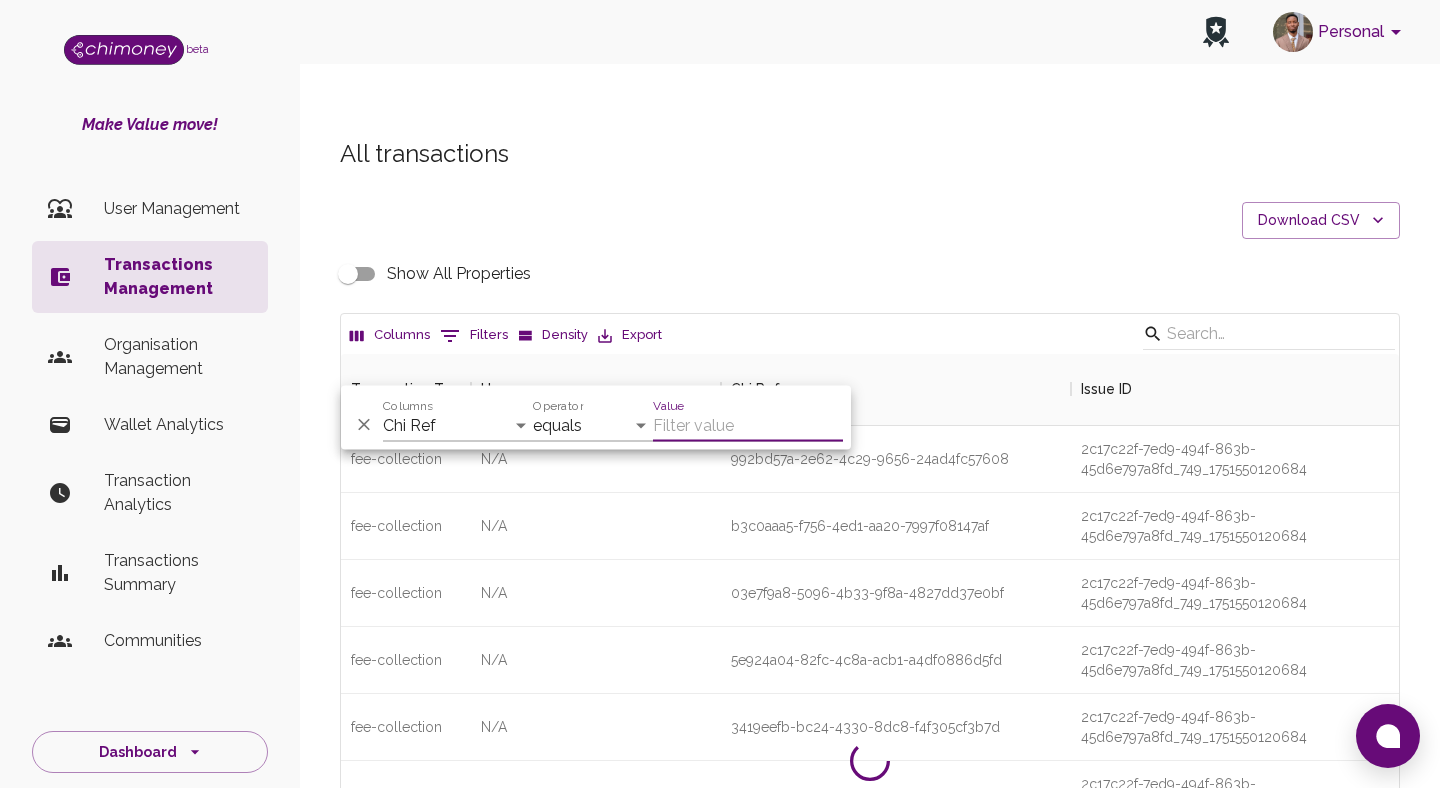 click on "Value" at bounding box center [748, 426] 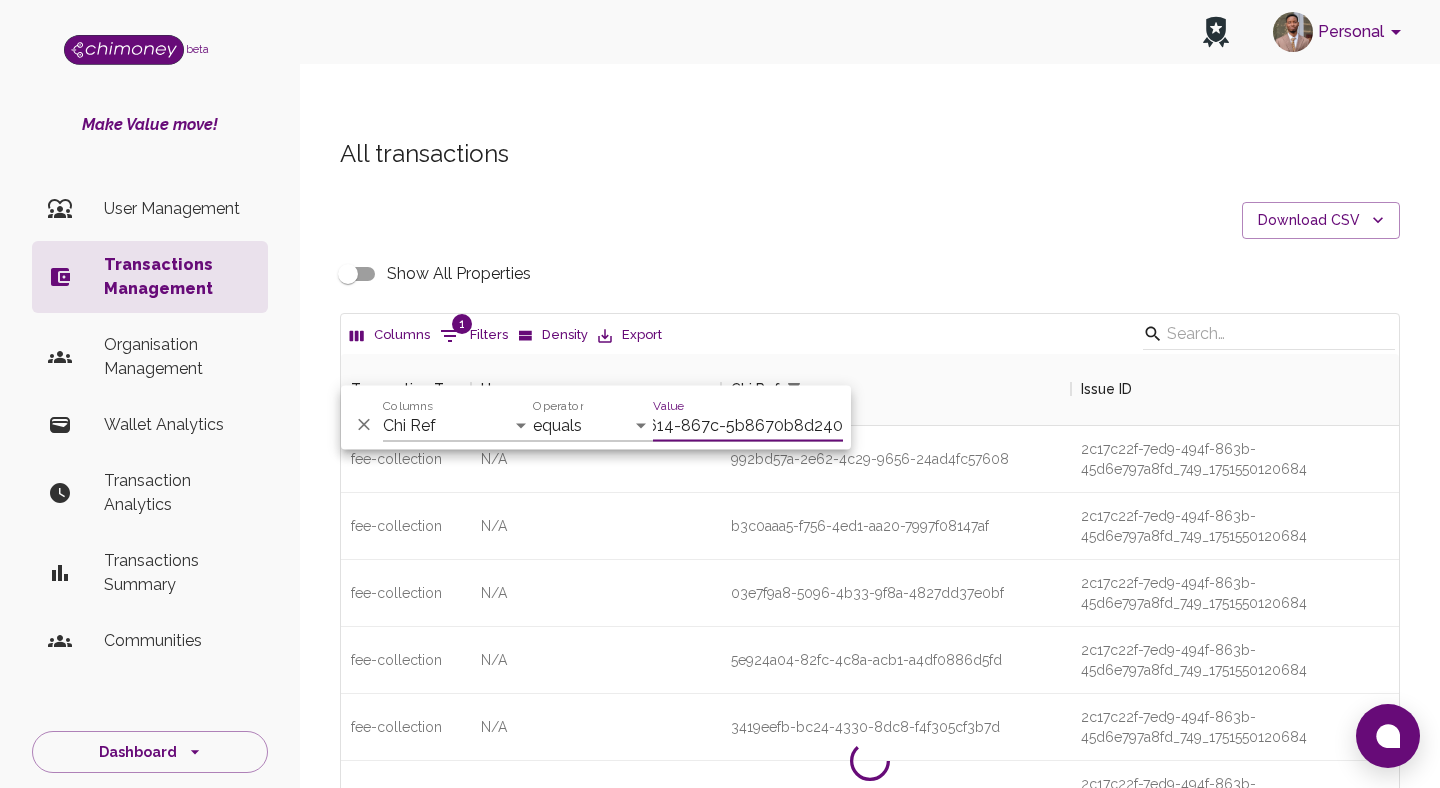 scroll, scrollTop: 0, scrollLeft: 128, axis: horizontal 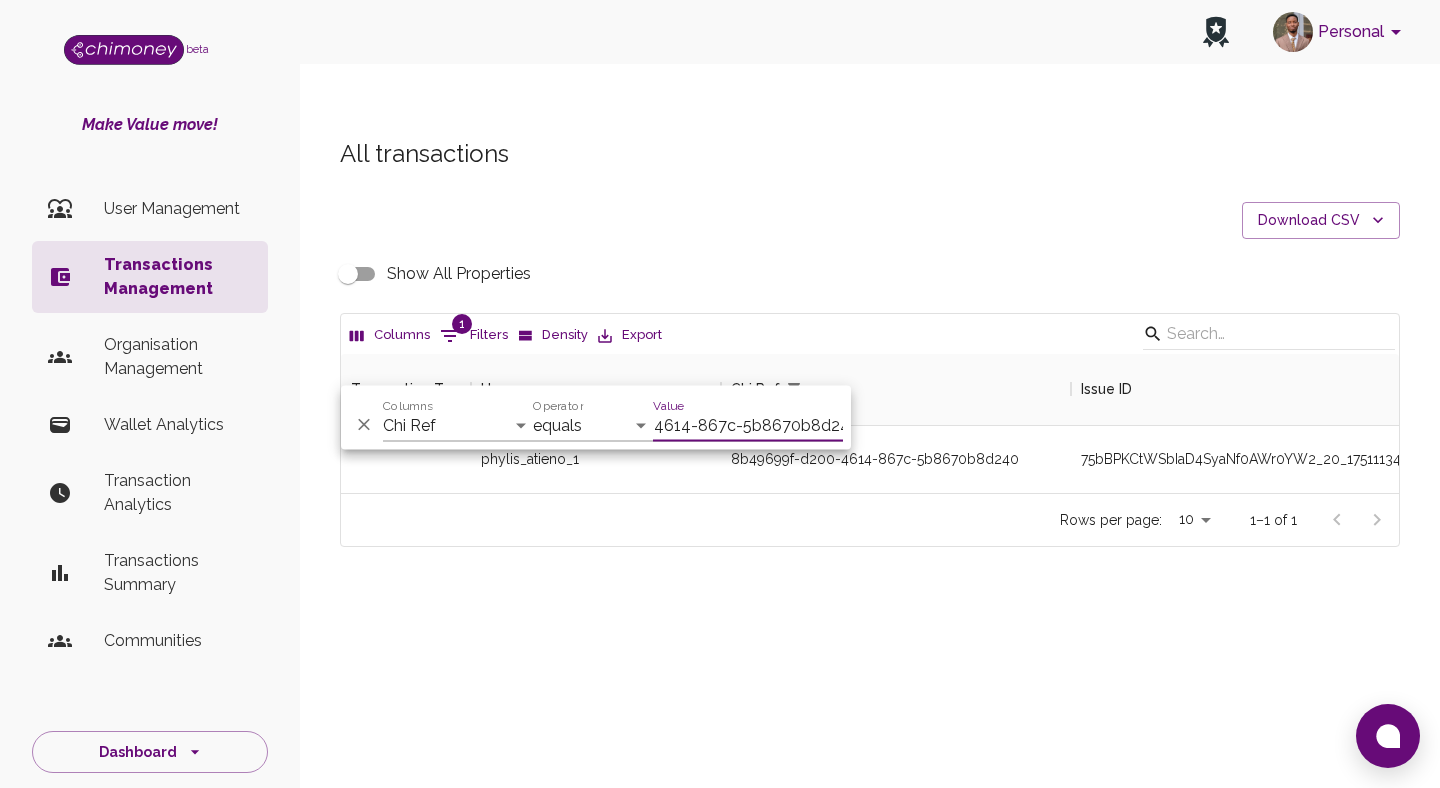 type on "8b49699f-d200-4614-867c-5b8670b8d240" 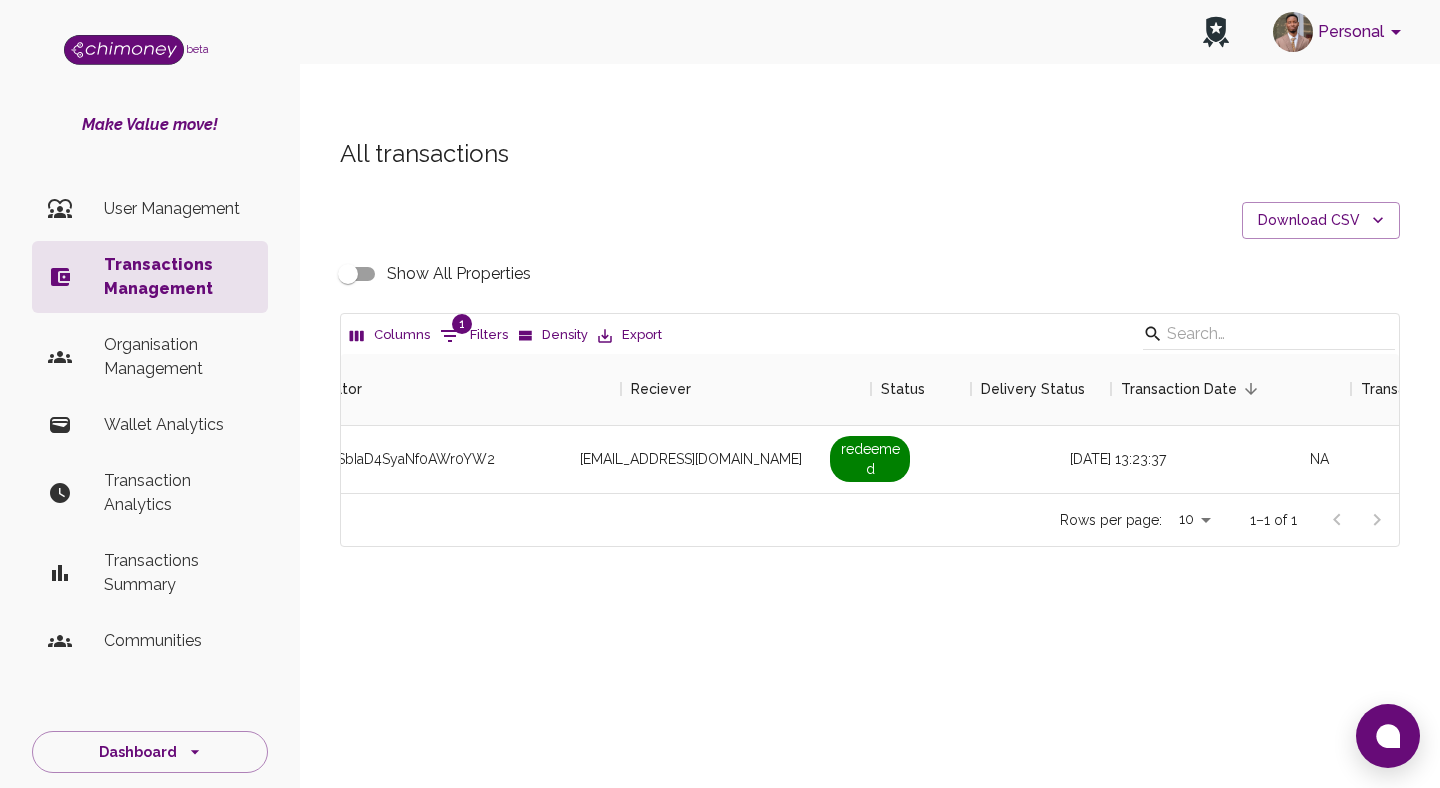 scroll, scrollTop: 0, scrollLeft: 1752, axis: horizontal 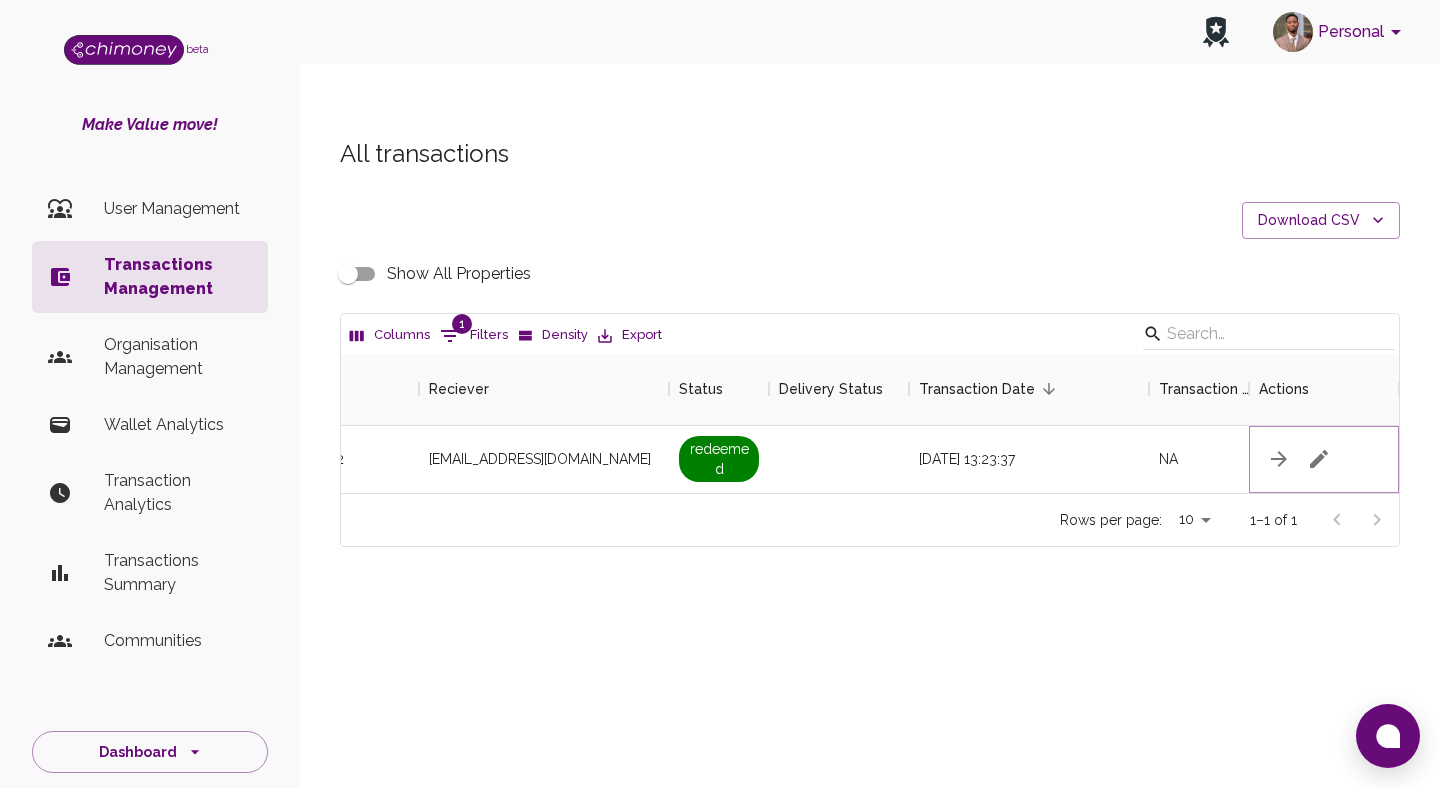 click 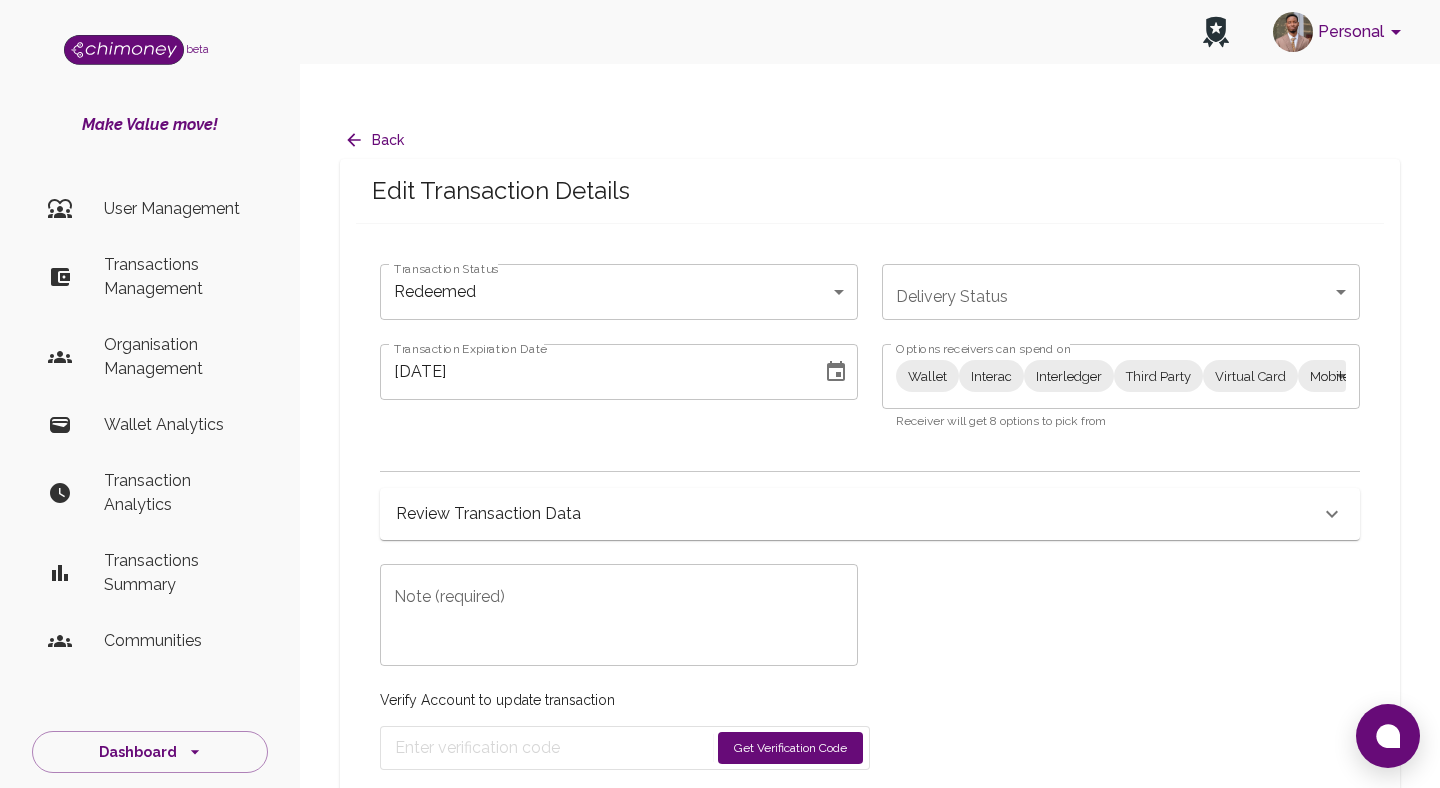 click on "Personal   beta Make Value move! User Management Transactions Management Organisation Management Wallet Analytics Transaction Analytics Transactions Summary Communities Dashboard ©  2025  Chi Technologies Inc. Back Edit Transaction Details Transaction Status Redeemed redeemed Transaction Status Delivery Status ​ Delivery Status Transaction Expiration Date [DATE] Transaction Expiration Date Options receivers can spend on Wallet Interac Interledger Third Party Virtual Card Mobile and Internet Bank Products Wallet,Interac,Interledger,Third Party,Virtual Card,Mobile and Internet,Bank,Products Options receivers can spend on Receiver will get 8 options to pick from Review Transaction Data Transaction Information ChiRef 8b49699f-d200-4614-867c-5b8670b8d240 Amount (USD) 20.00 Currency USD Fee (USD) 0 Transaction Type Transaction Status redeemed Delivery Status Transaction Date [DATE] 1:23 PM Reciever [EMAIL_ADDRESS][DOMAIN_NAME] Raw Redeem Data {}   Transaction Metadata Transaction Update Log x     ©" at bounding box center (720, 414) 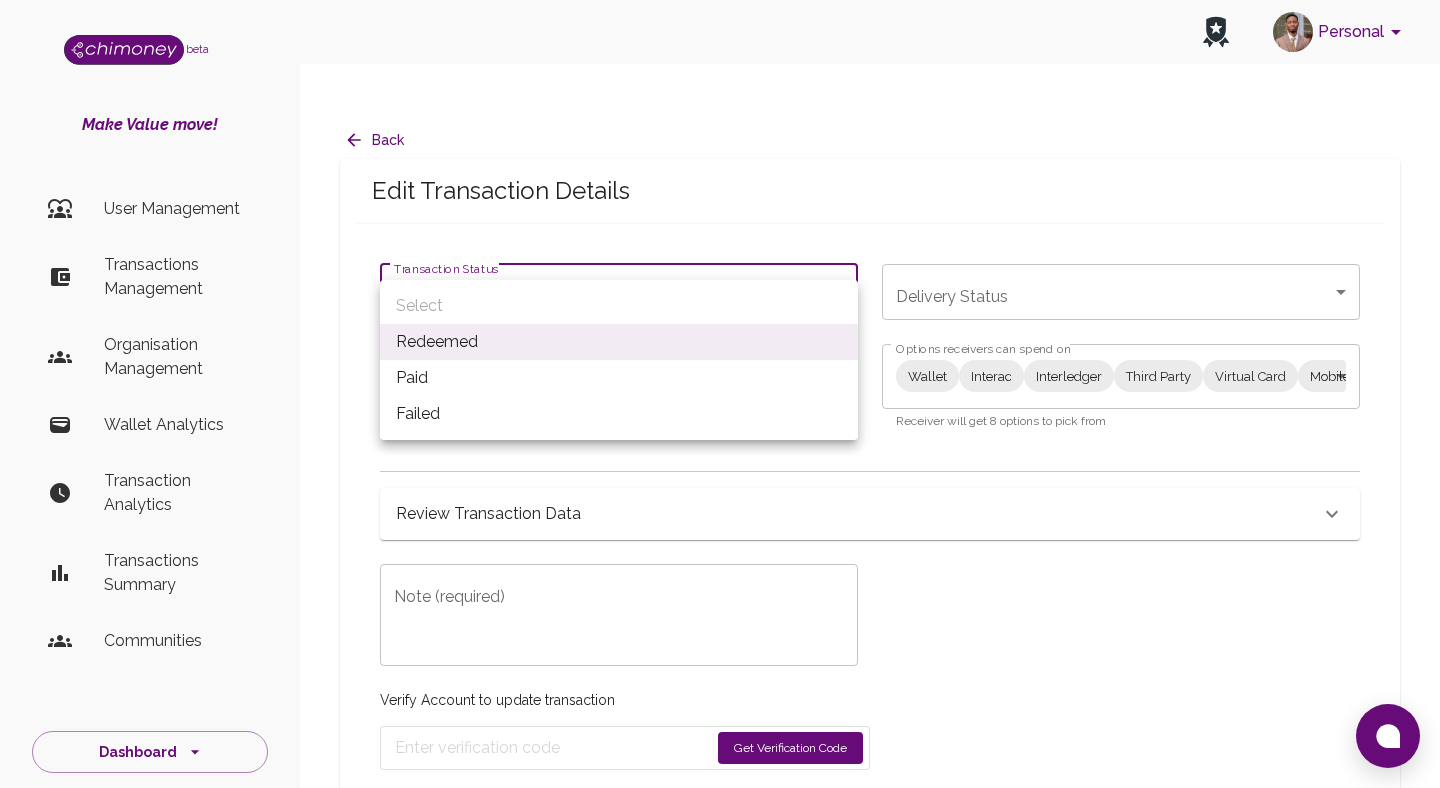 click on "Paid" at bounding box center (619, 378) 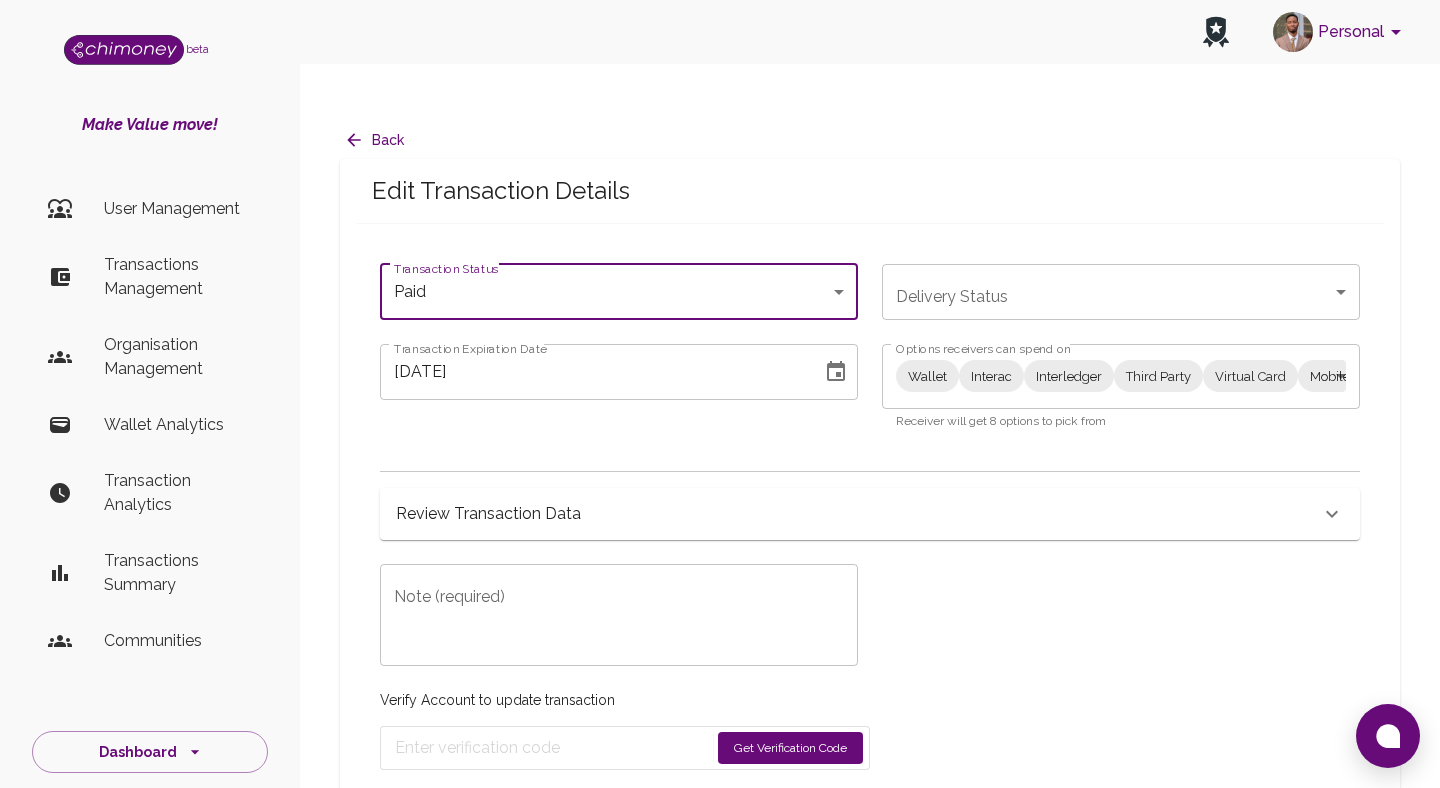 click on "Note (required)" at bounding box center [619, 615] 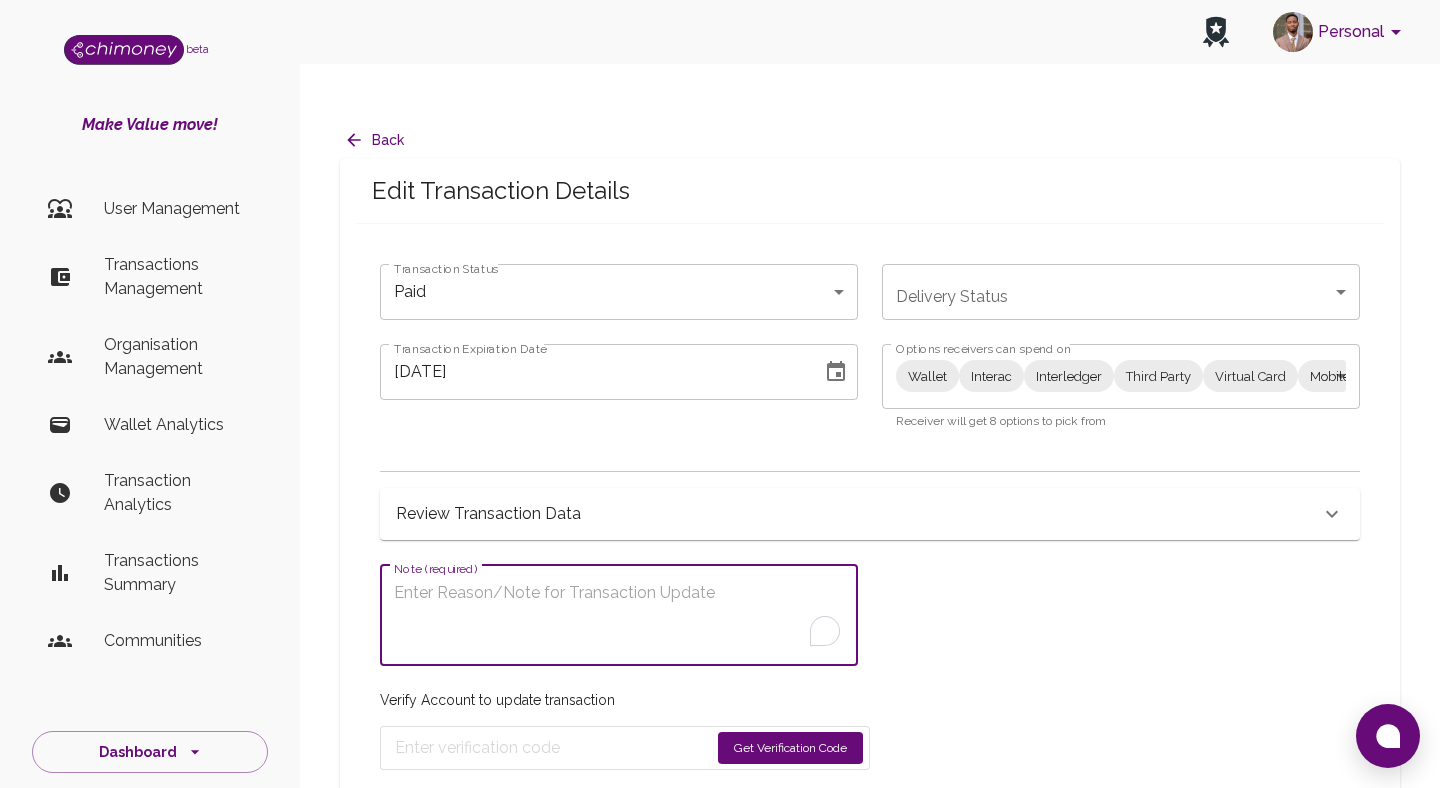 click 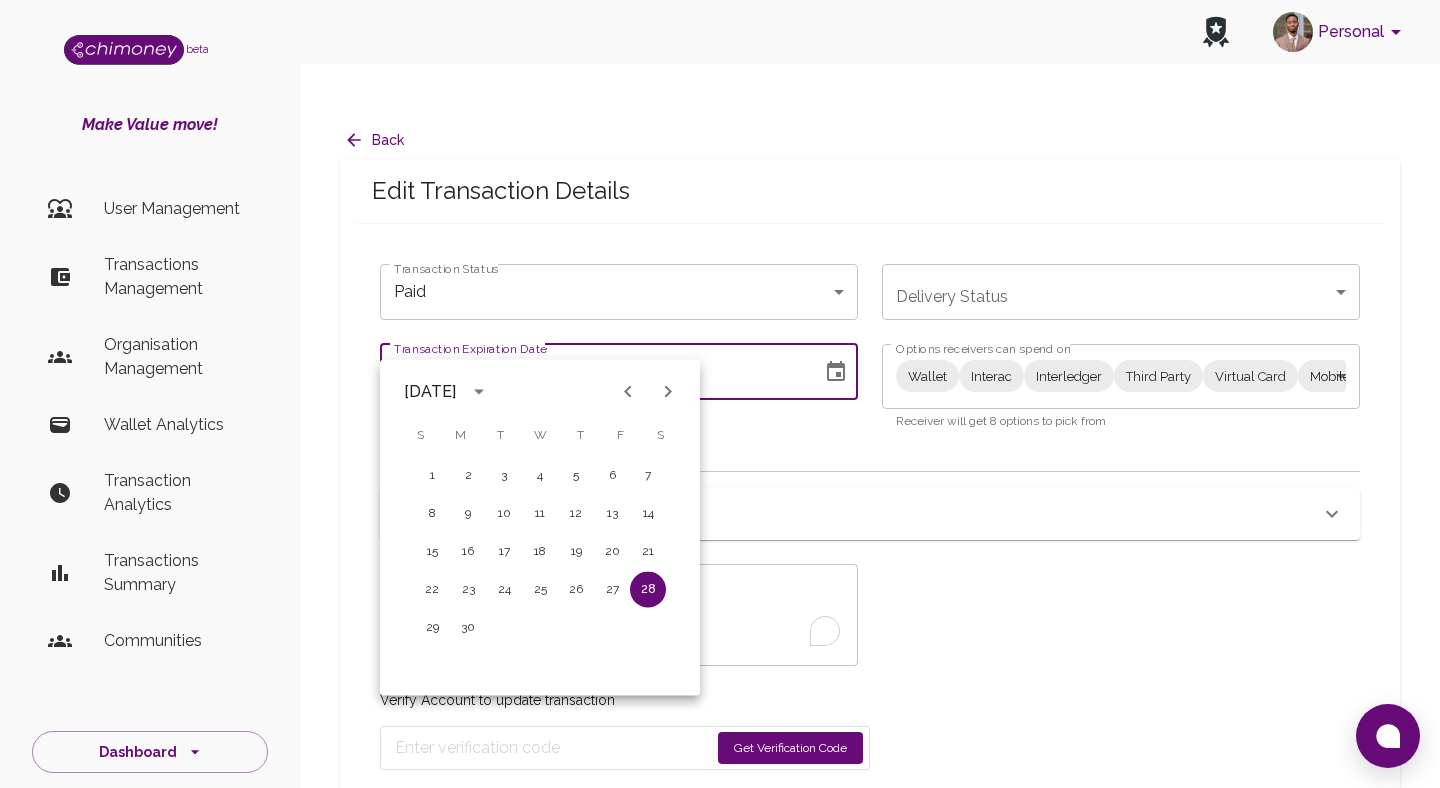click at bounding box center [668, 392] 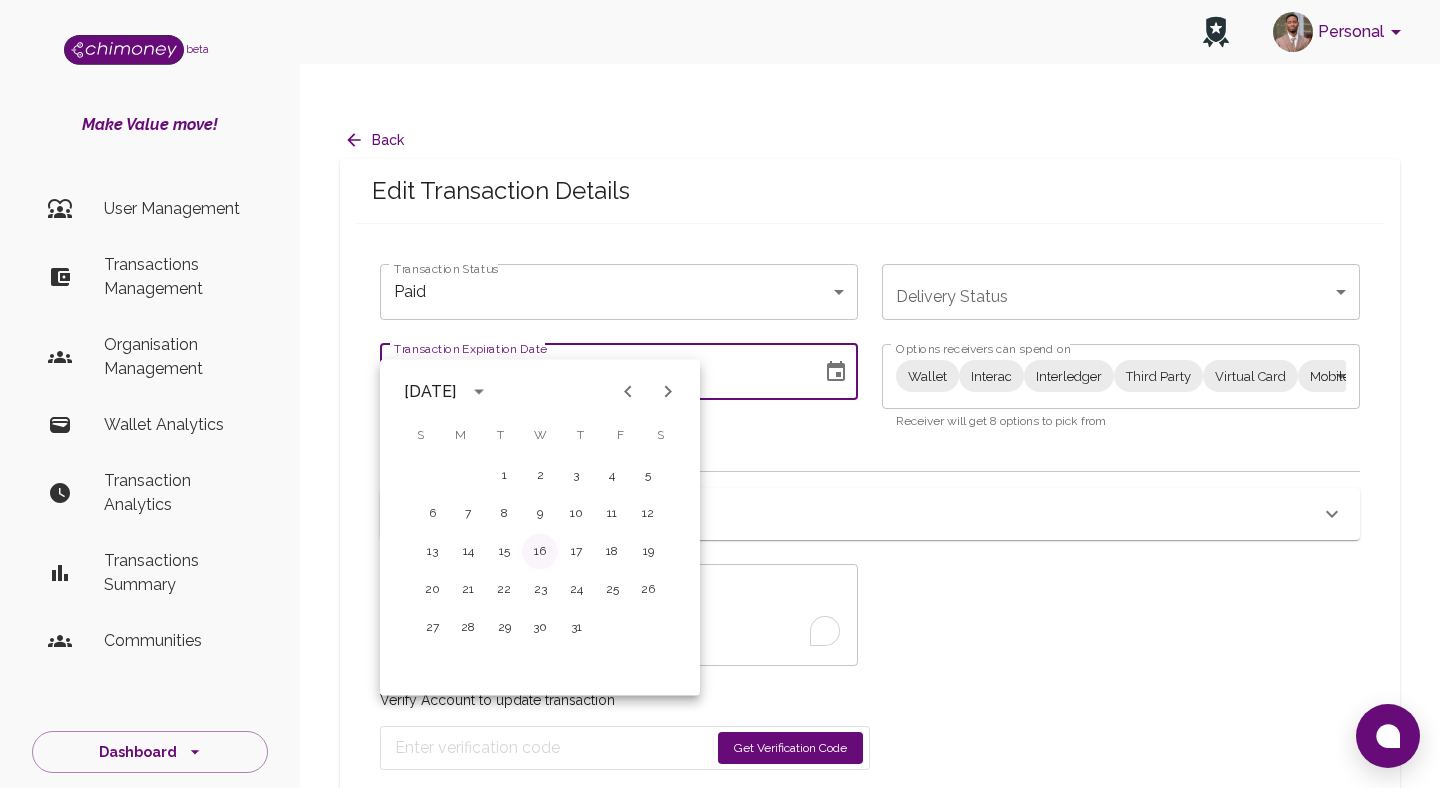 click on "16" at bounding box center [540, 552] 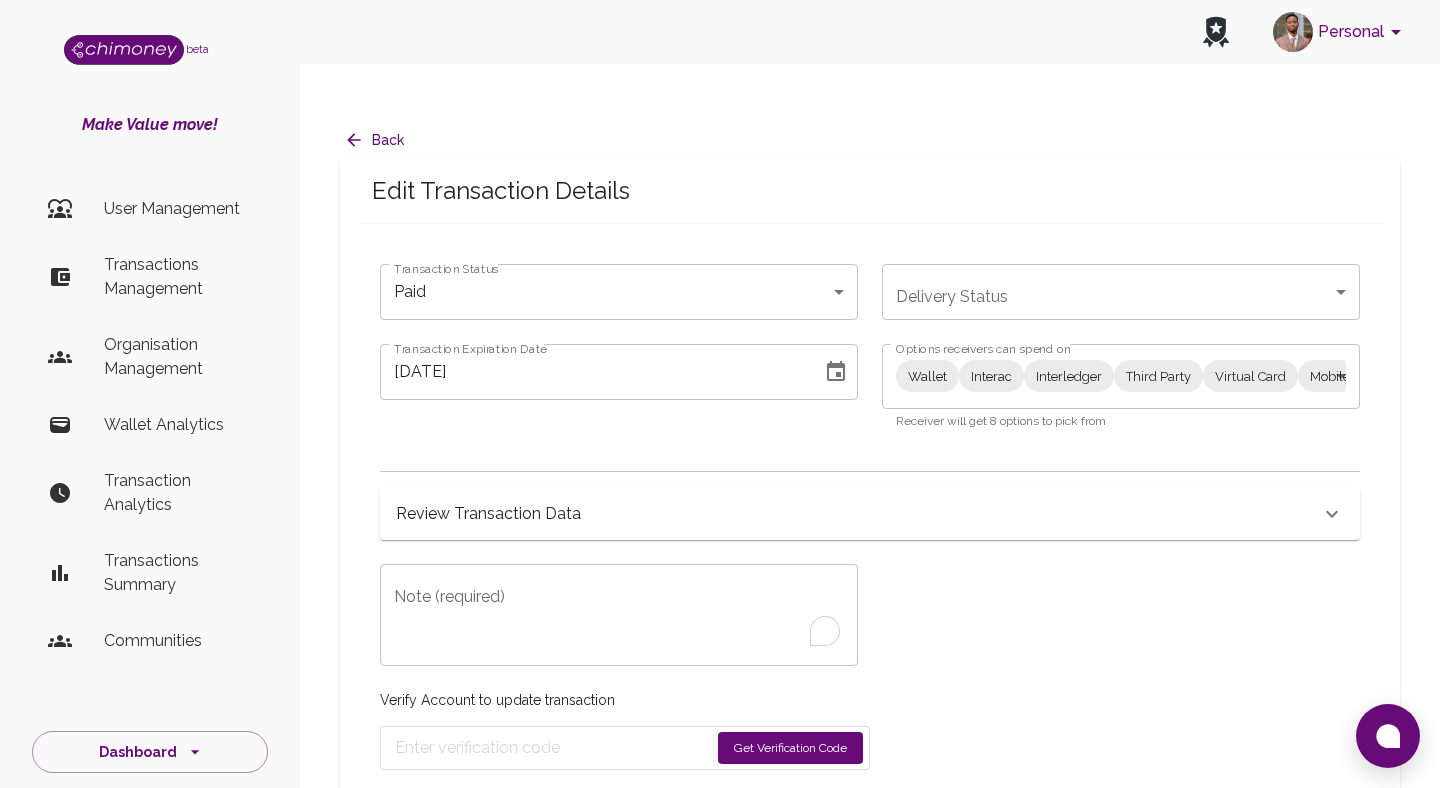click on "Note (required)" at bounding box center [619, 615] 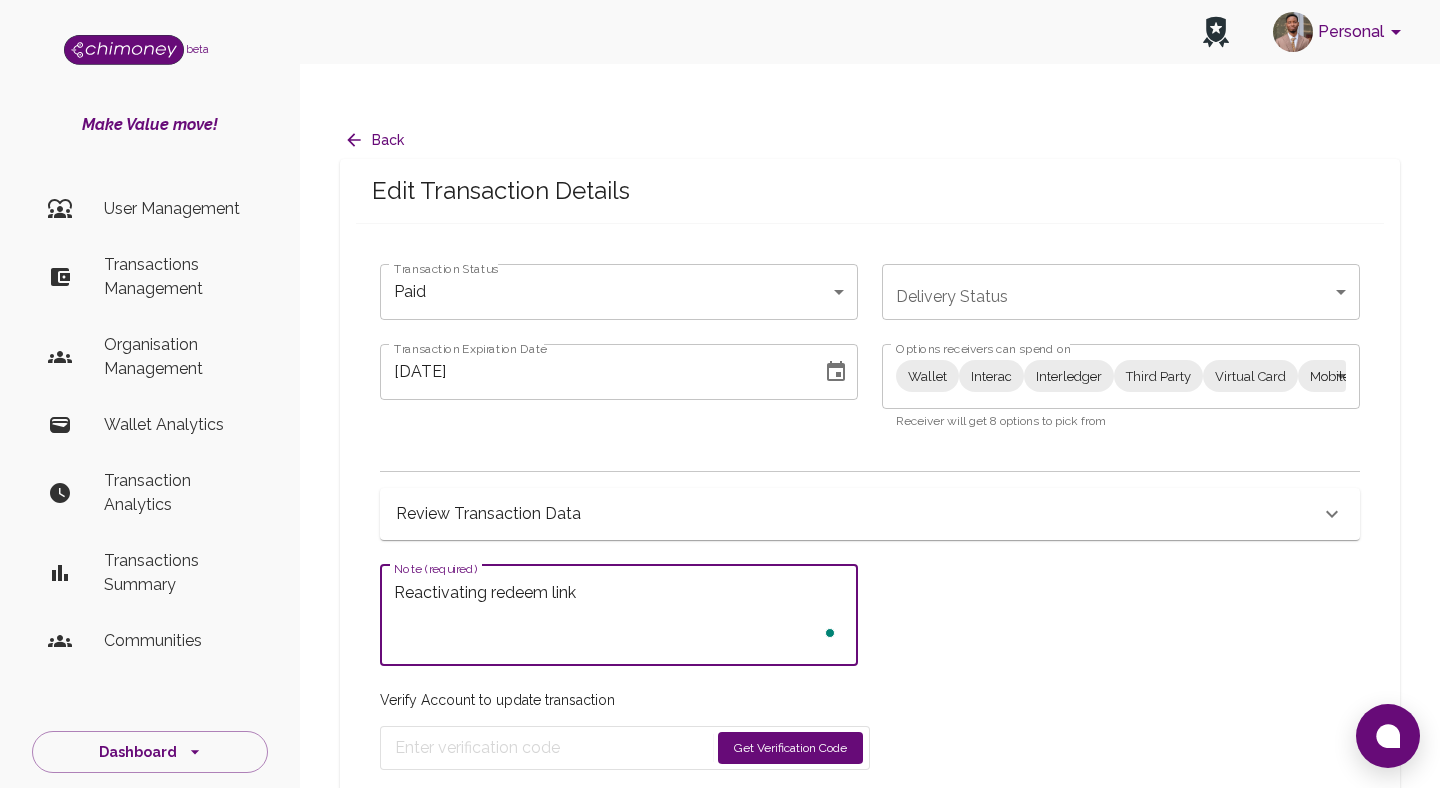 type on "Reactivating redeem link" 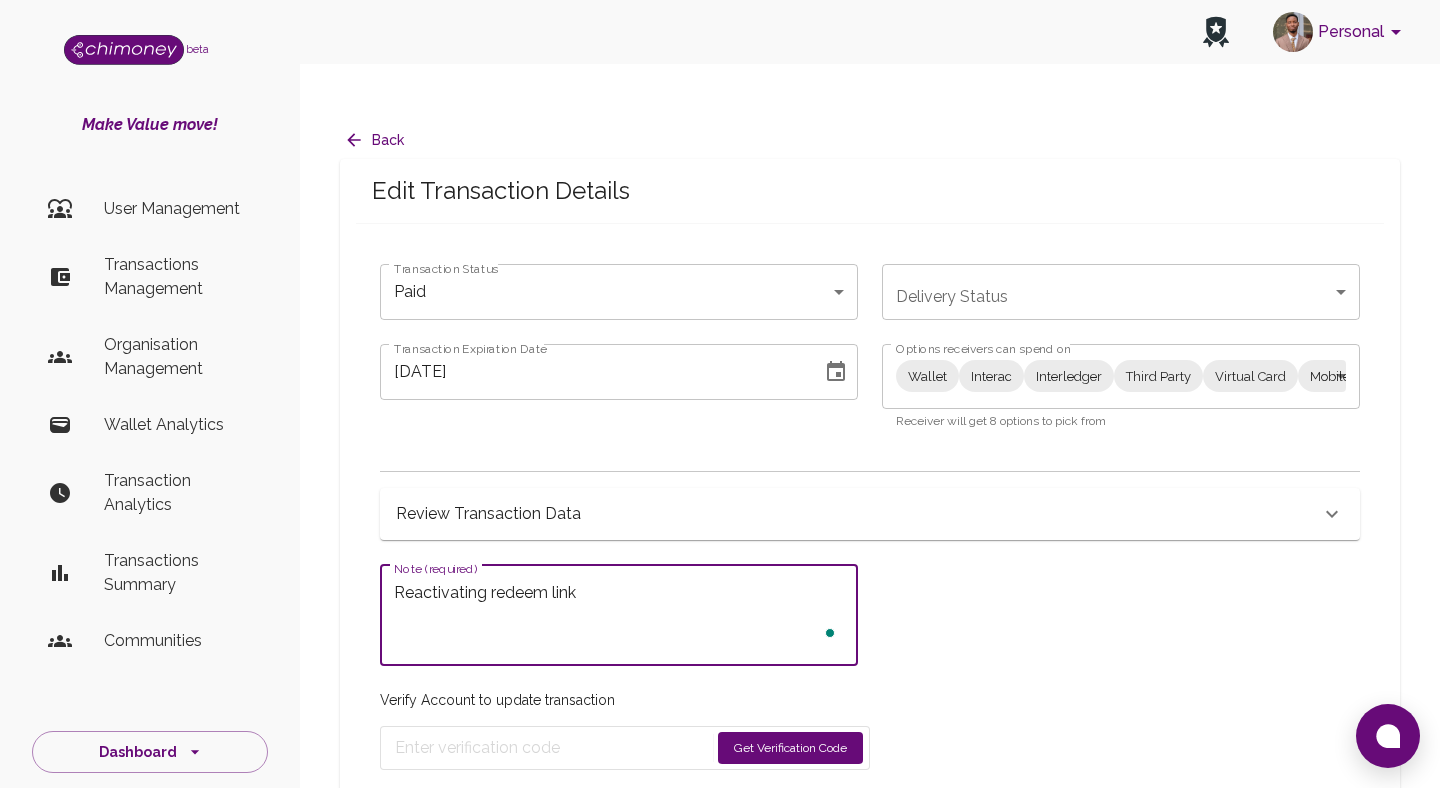 click on "Get Verification Code" at bounding box center [790, 748] 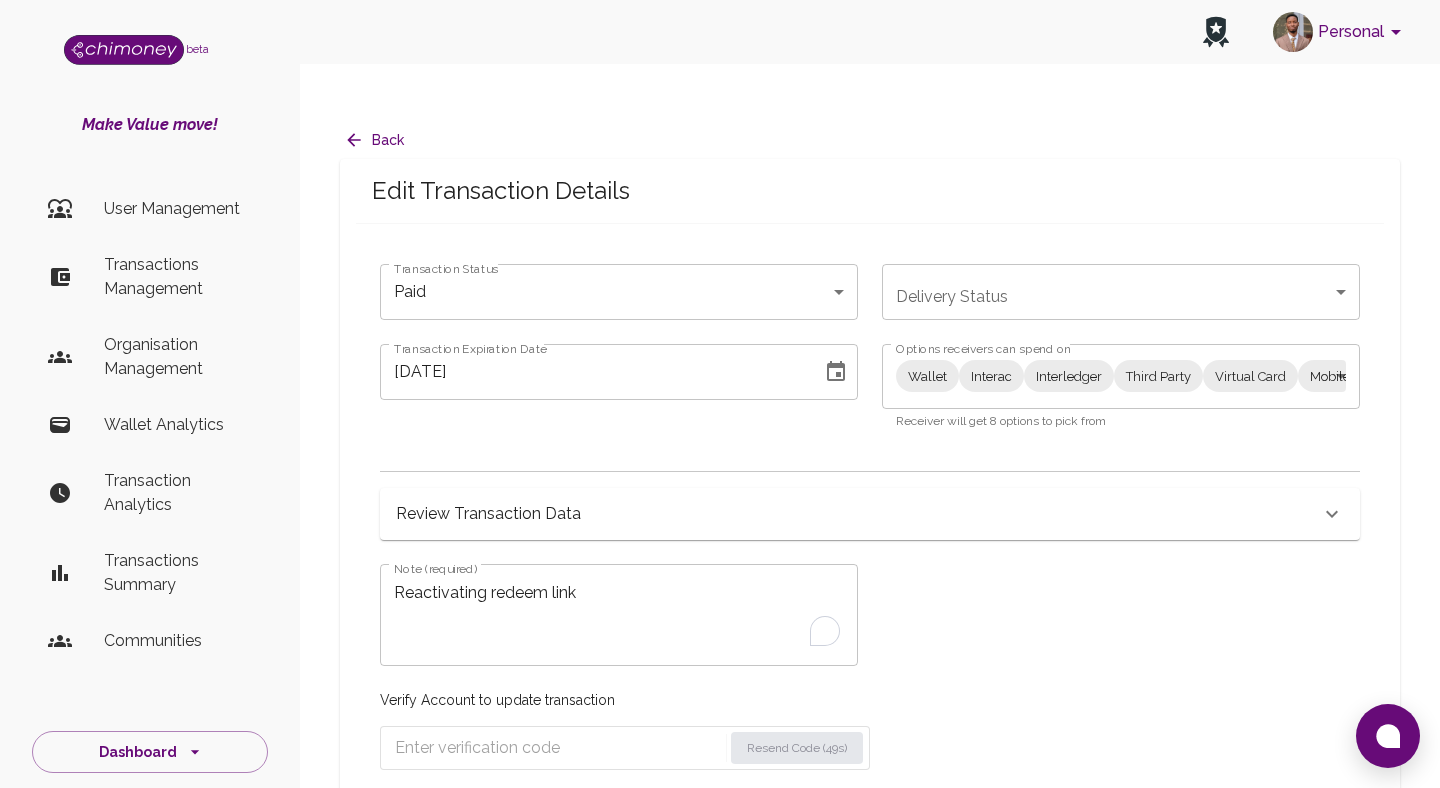 click on "Reactivating redeem link" at bounding box center (619, 615) 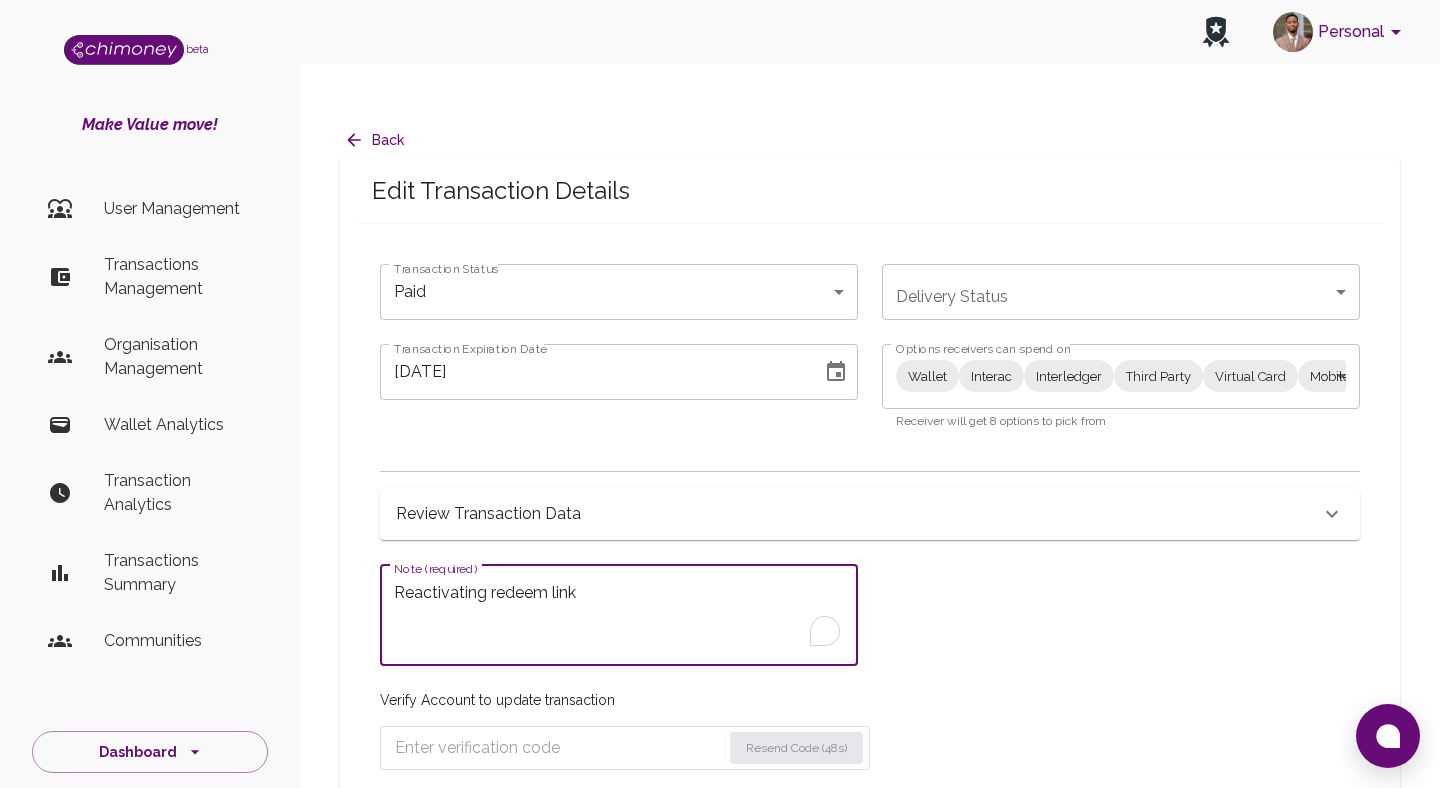 click at bounding box center [558, 748] 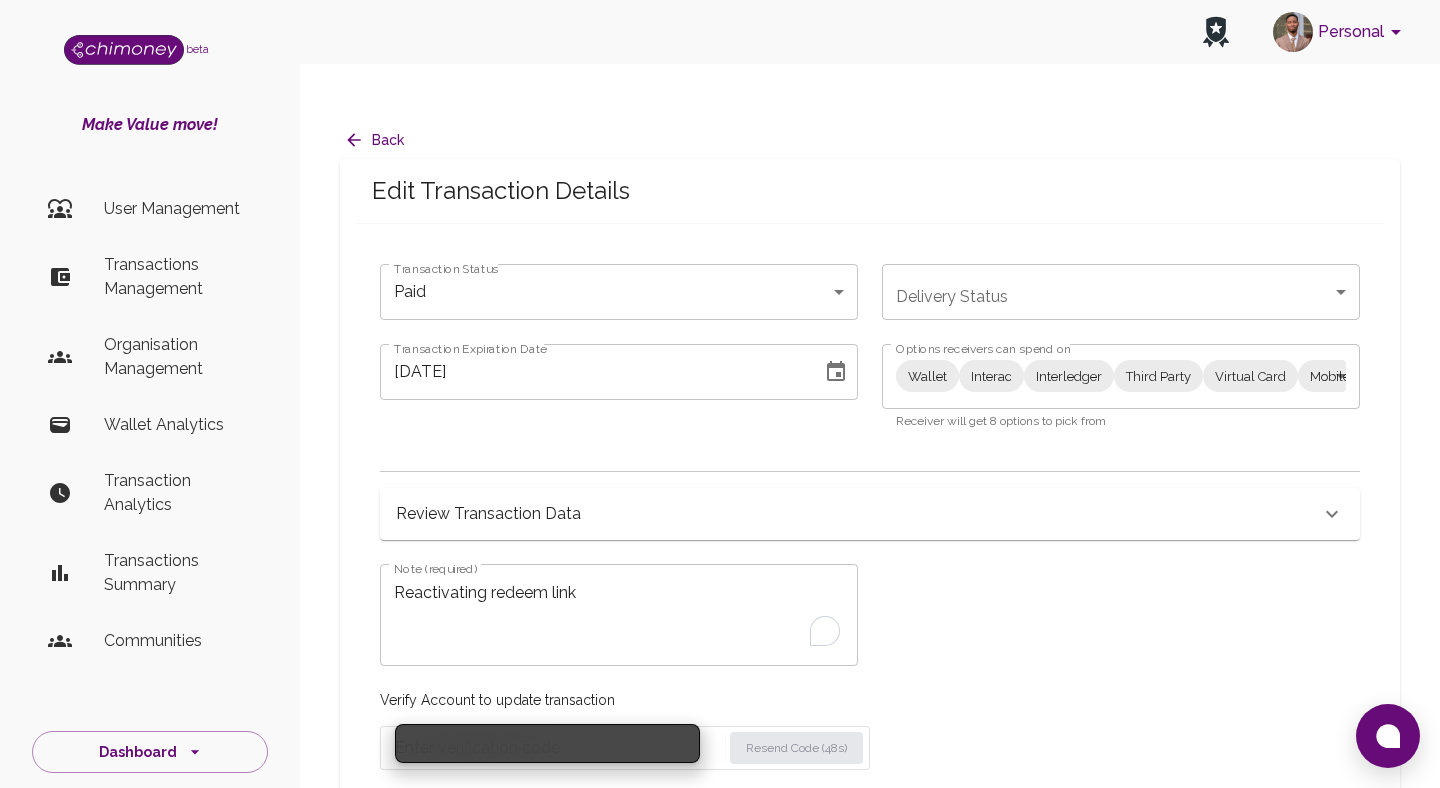 paste on "7817" 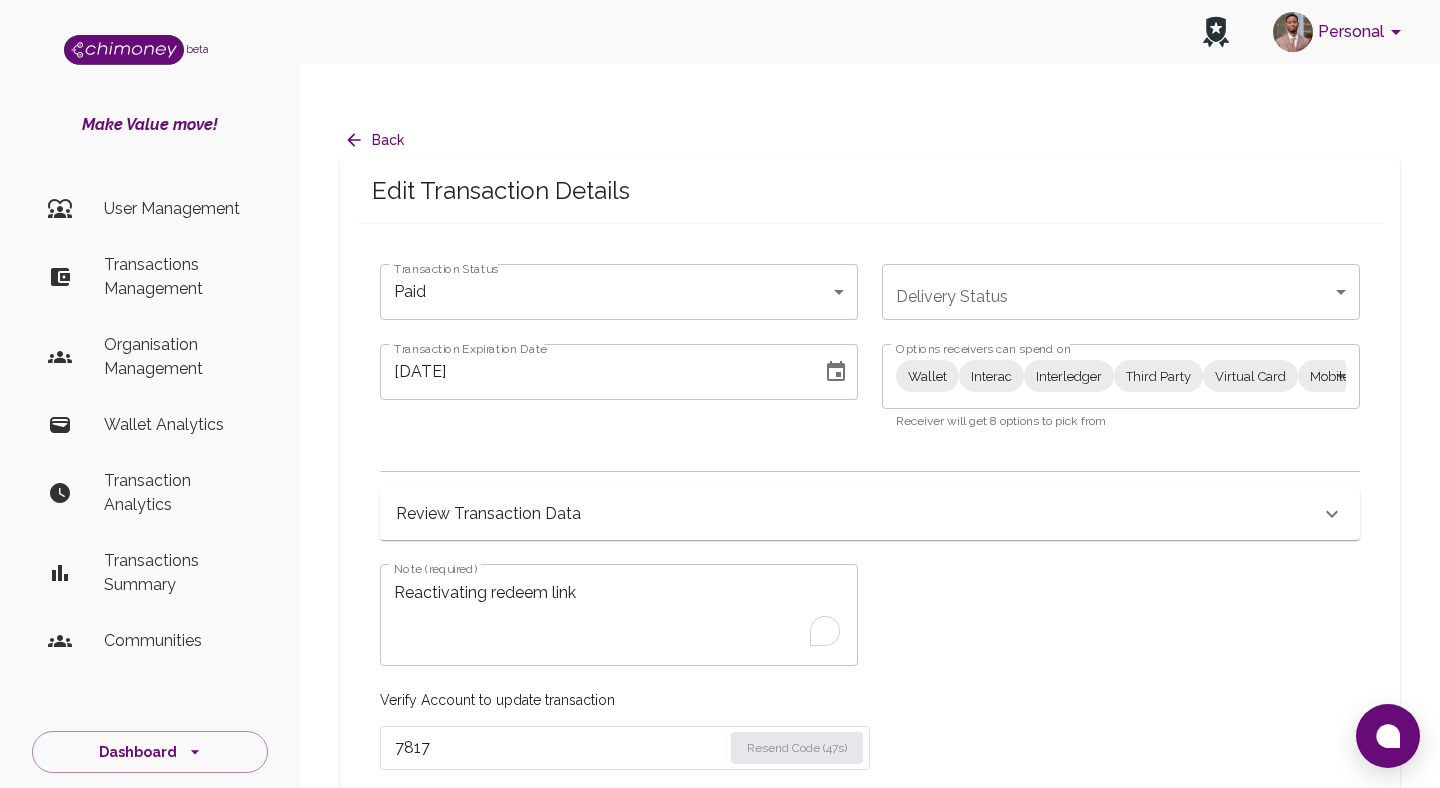 scroll, scrollTop: 62, scrollLeft: 0, axis: vertical 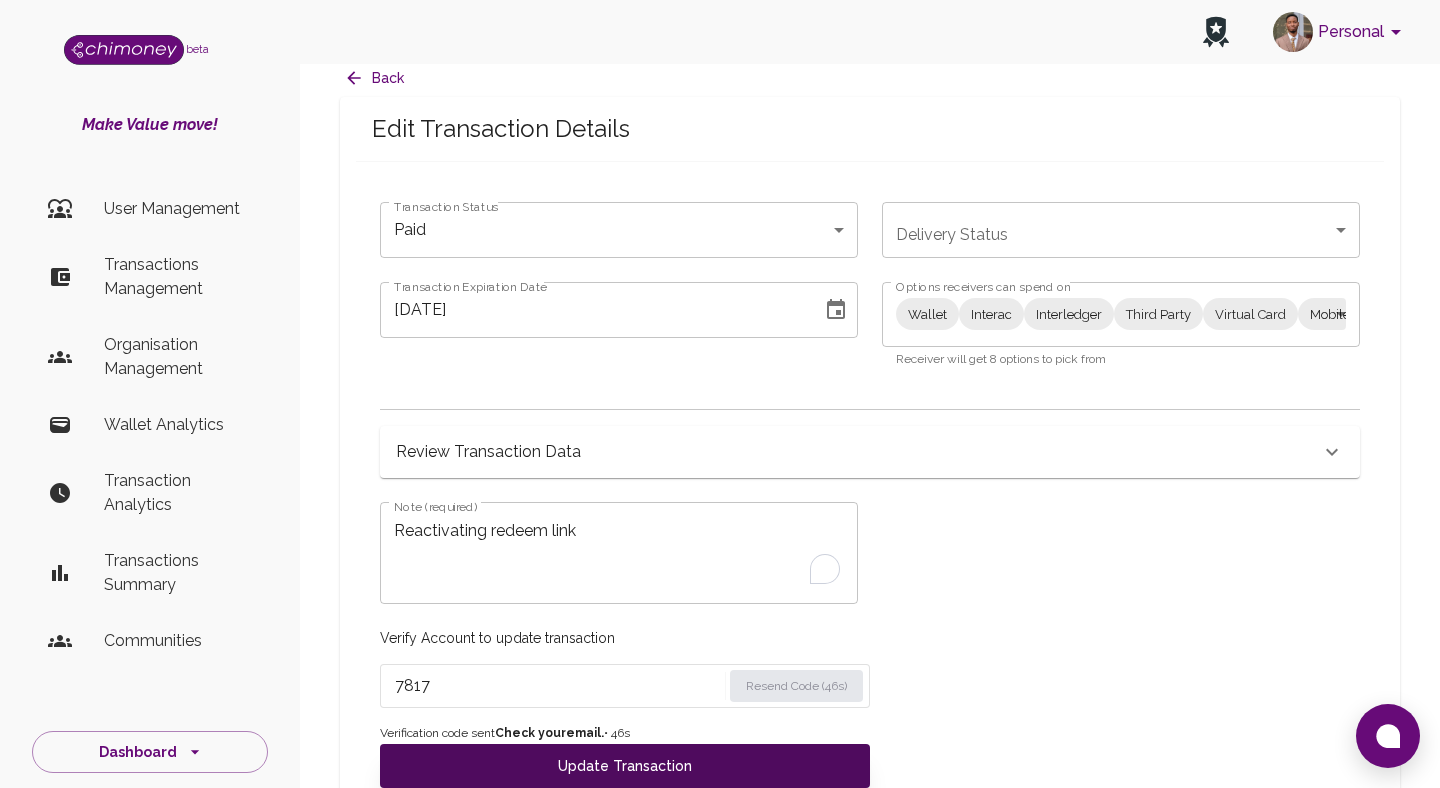type on "7817" 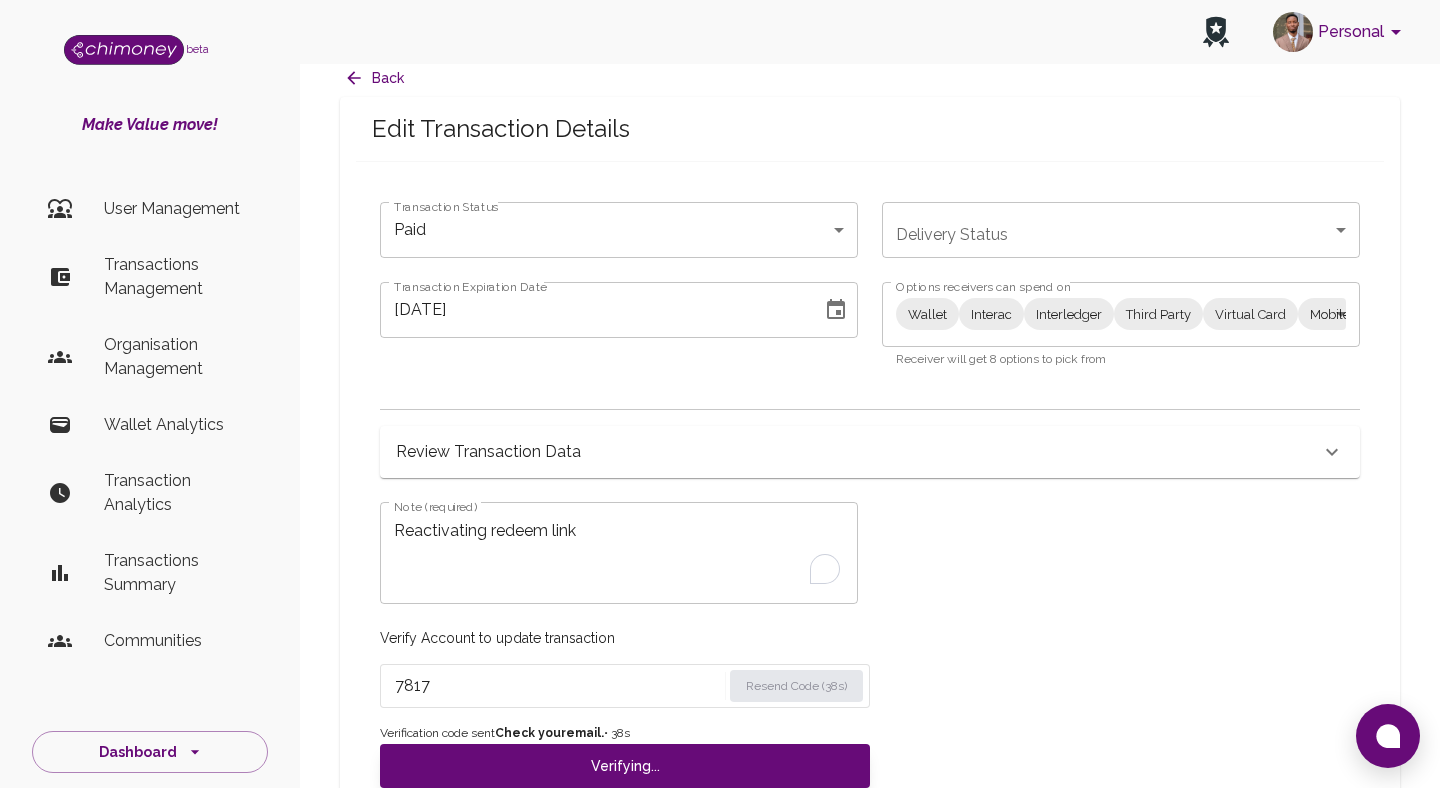 scroll, scrollTop: 0, scrollLeft: 0, axis: both 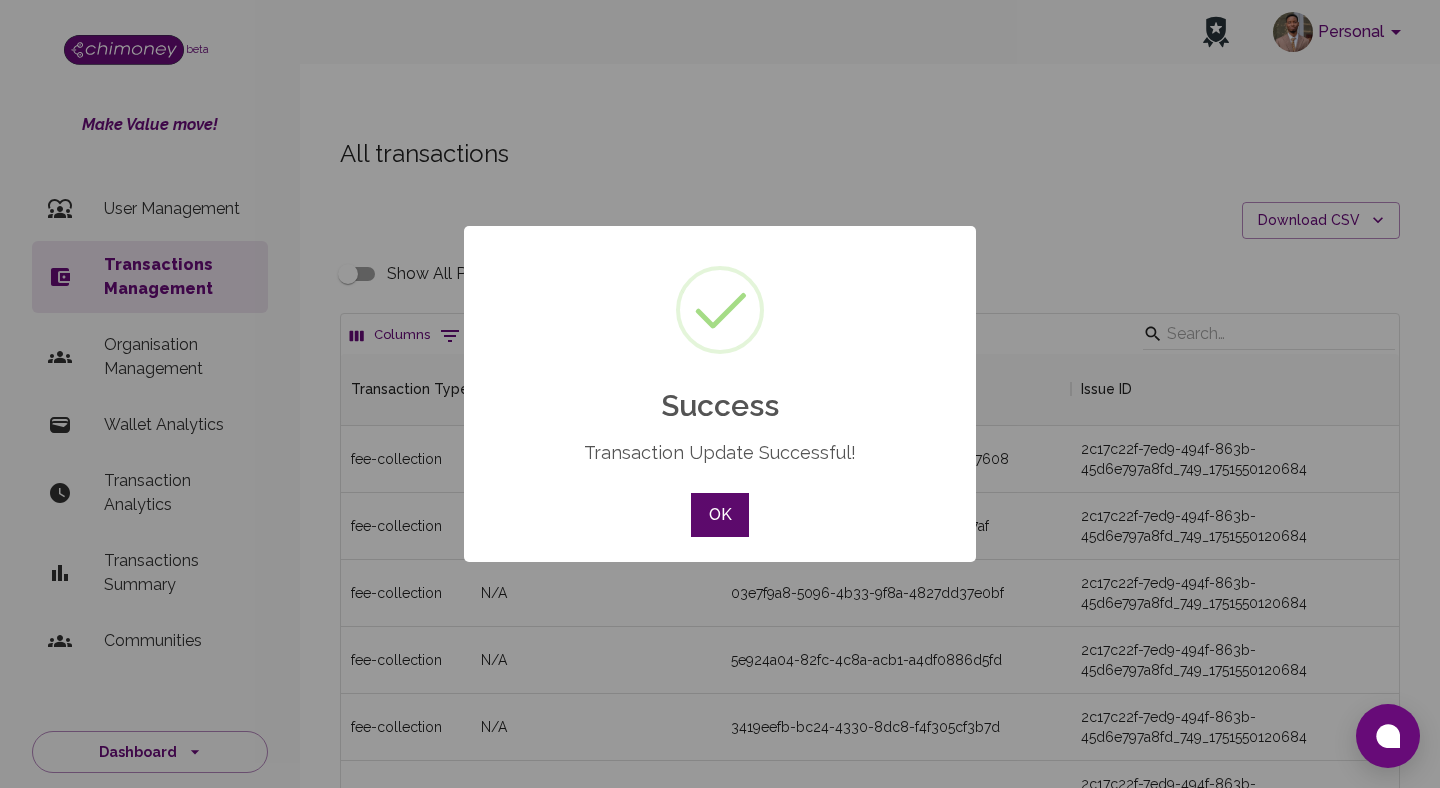 click on "OK" at bounding box center (720, 515) 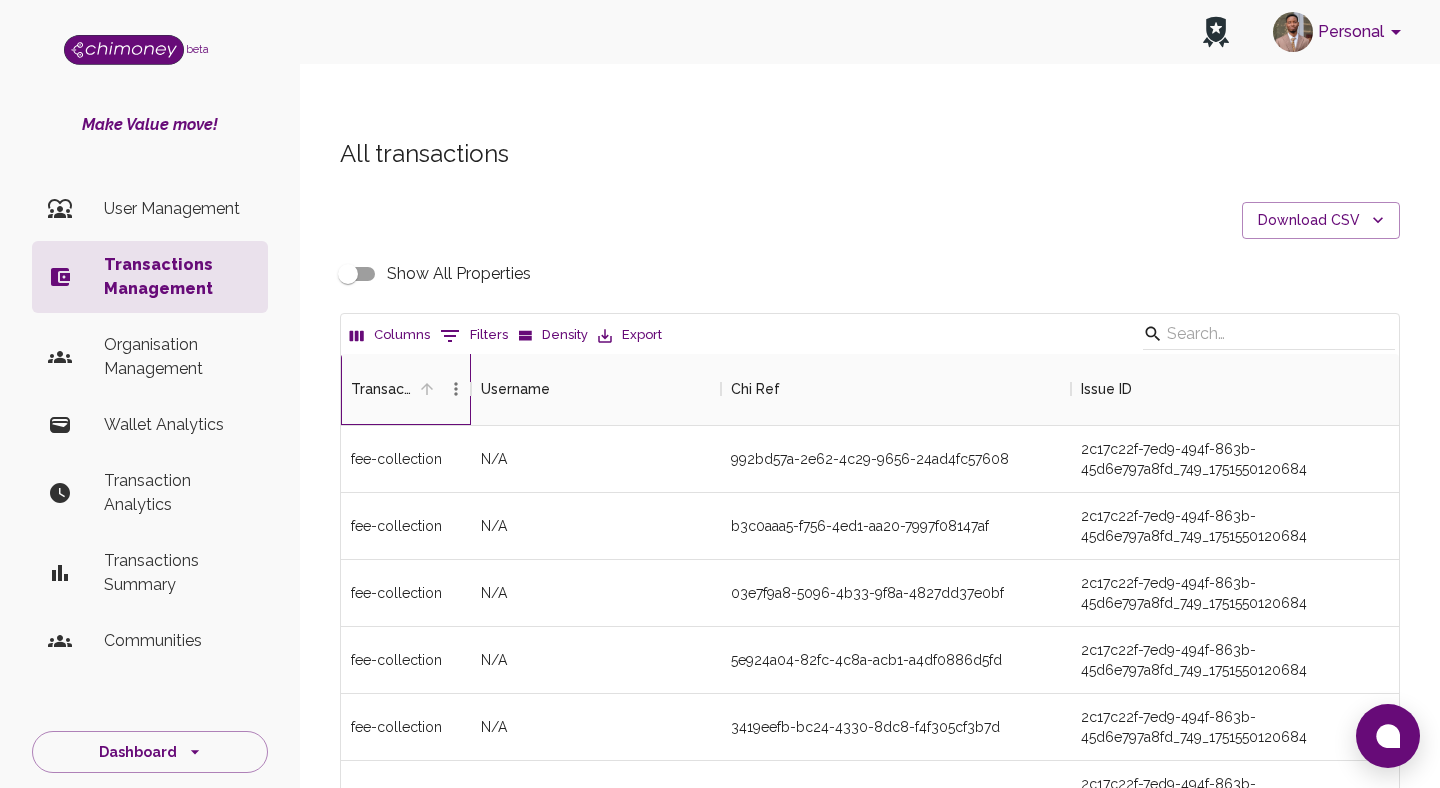 click at bounding box center (471, 389) 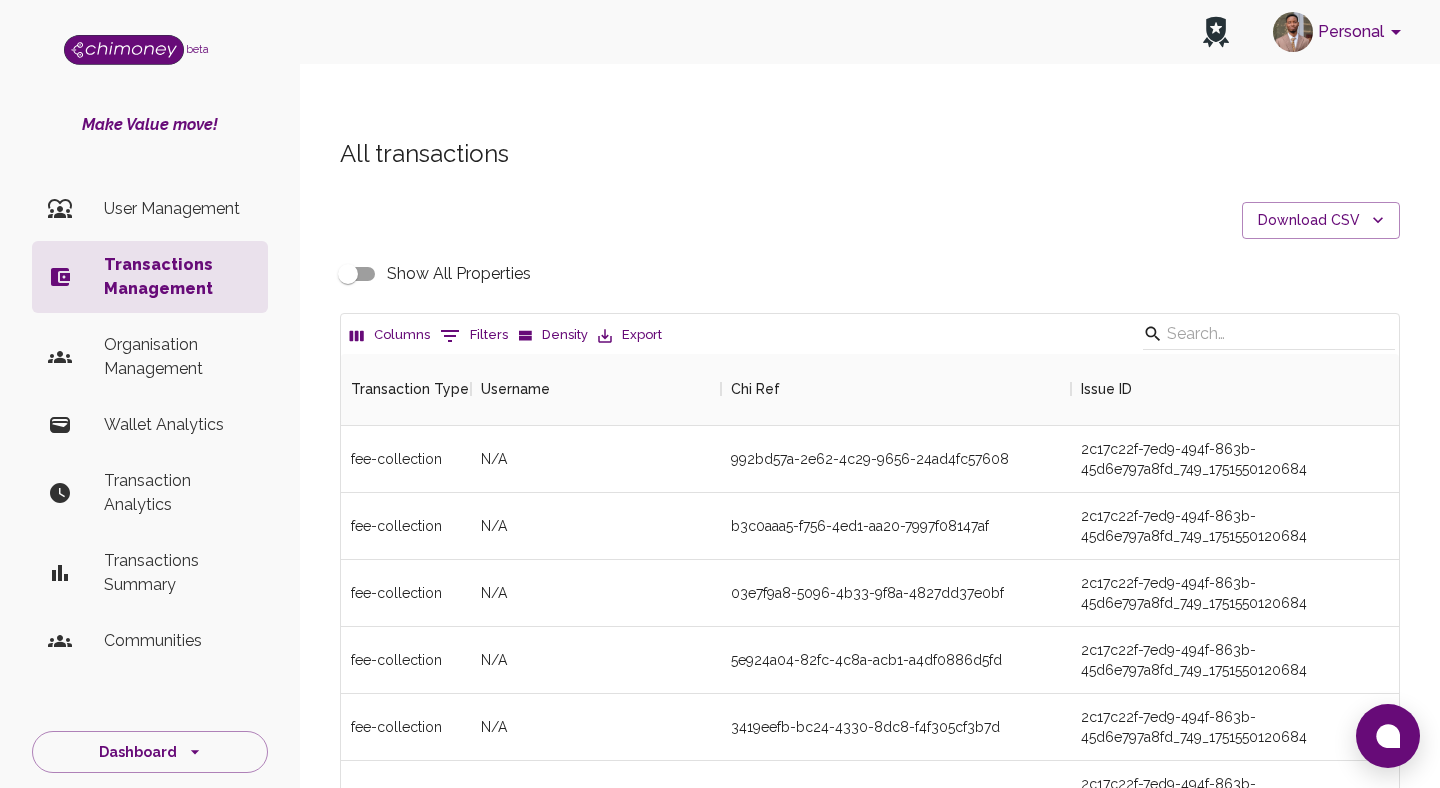 click on "0 Filters" at bounding box center (474, 336) 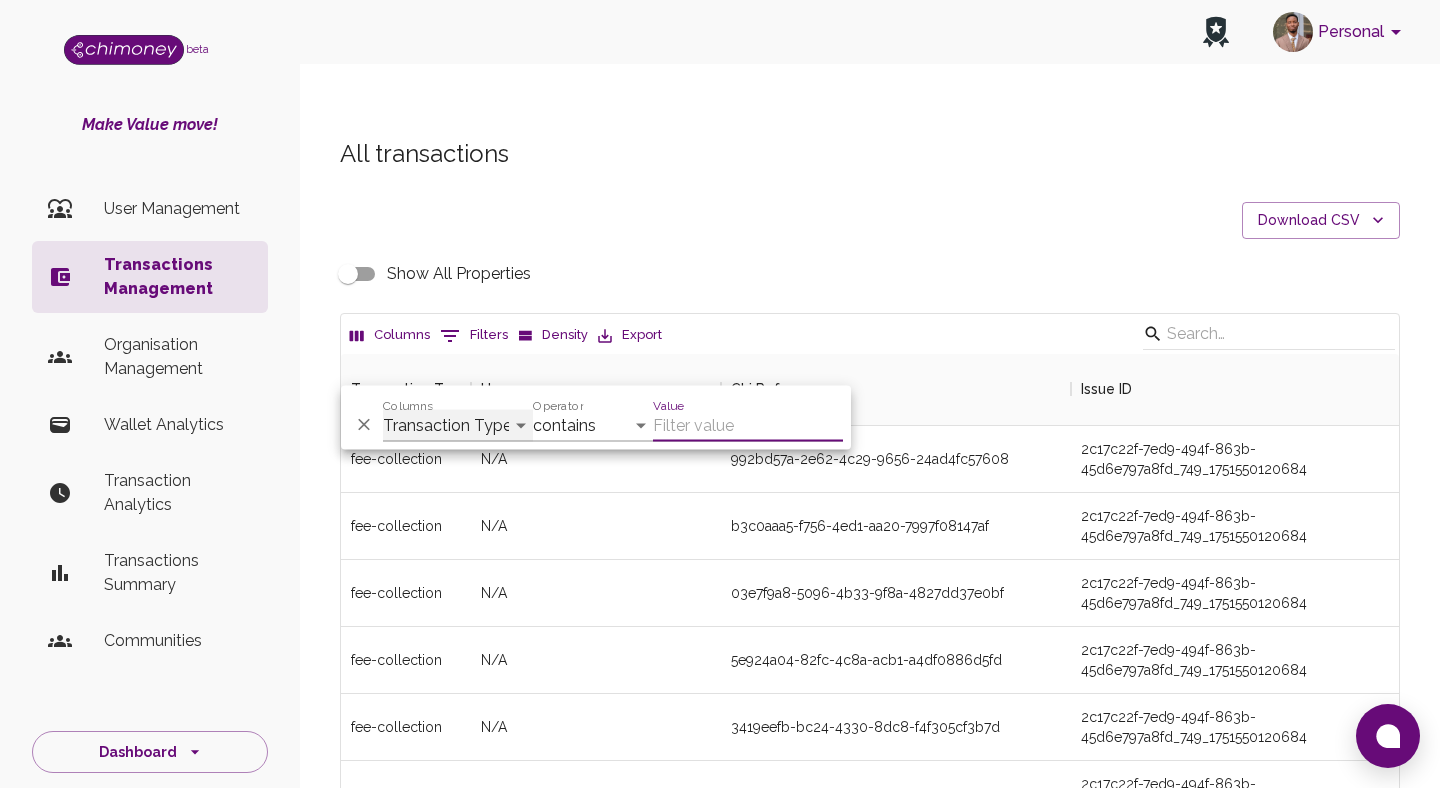 click on "Transaction Type Username Chi Ref Issue ID Value Amount Currency Fee ($) FX Rate Initiator Reciever Status Delivery Status Transaction Date Transaction payment Method Order Number - Corpay Actions" at bounding box center [458, 426] 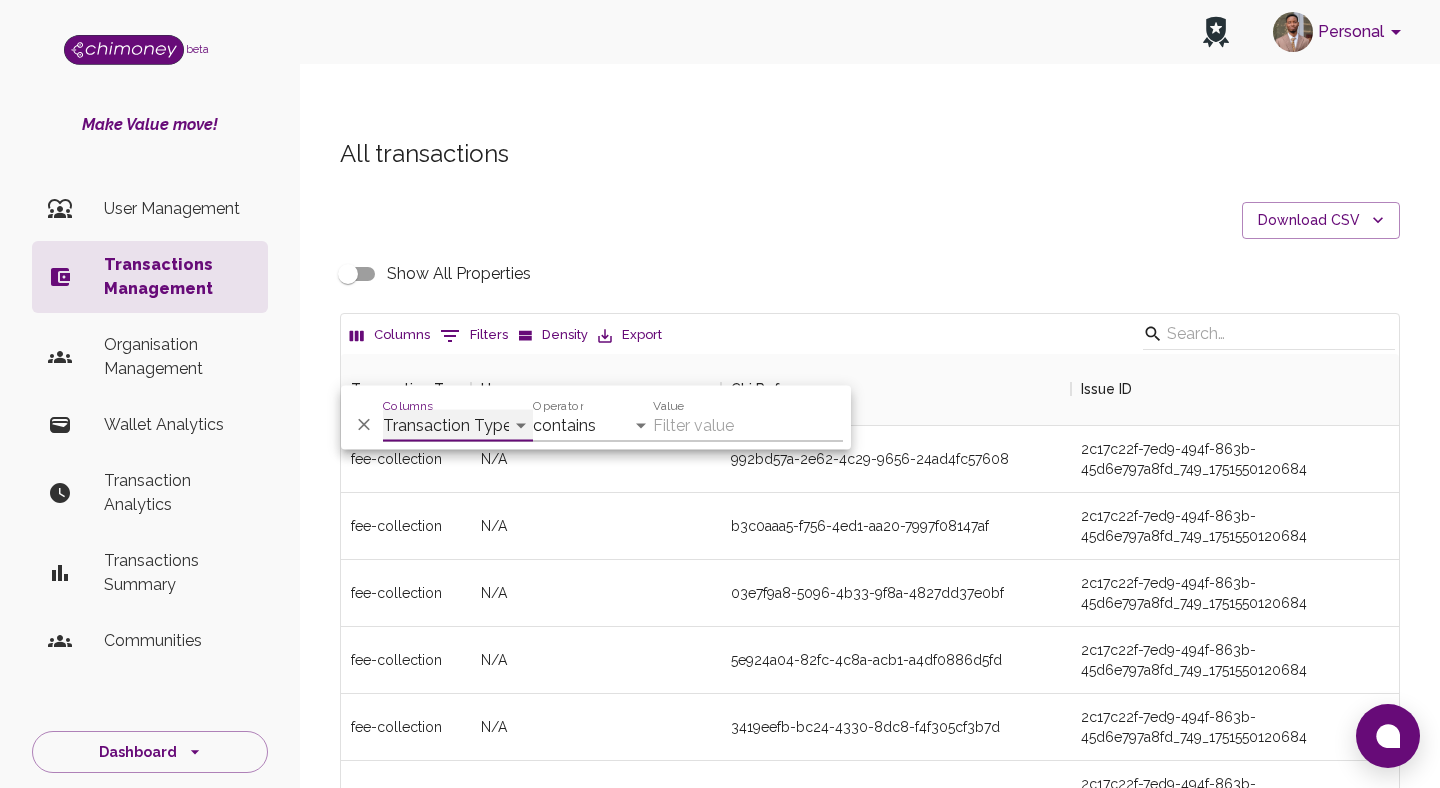 select on "chiRef" 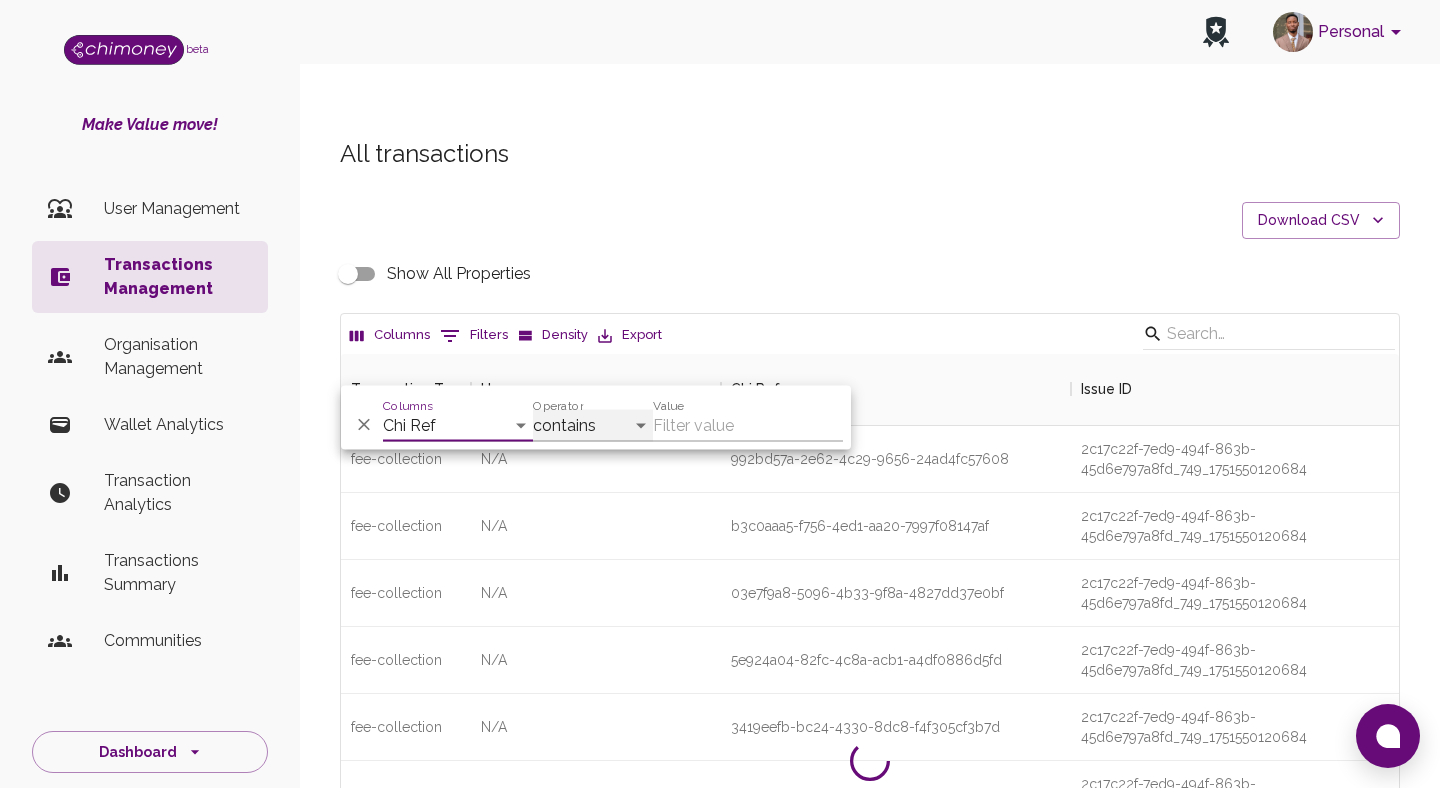 click on "contains equals starts with ends with is empty is not empty is any of" at bounding box center (593, 426) 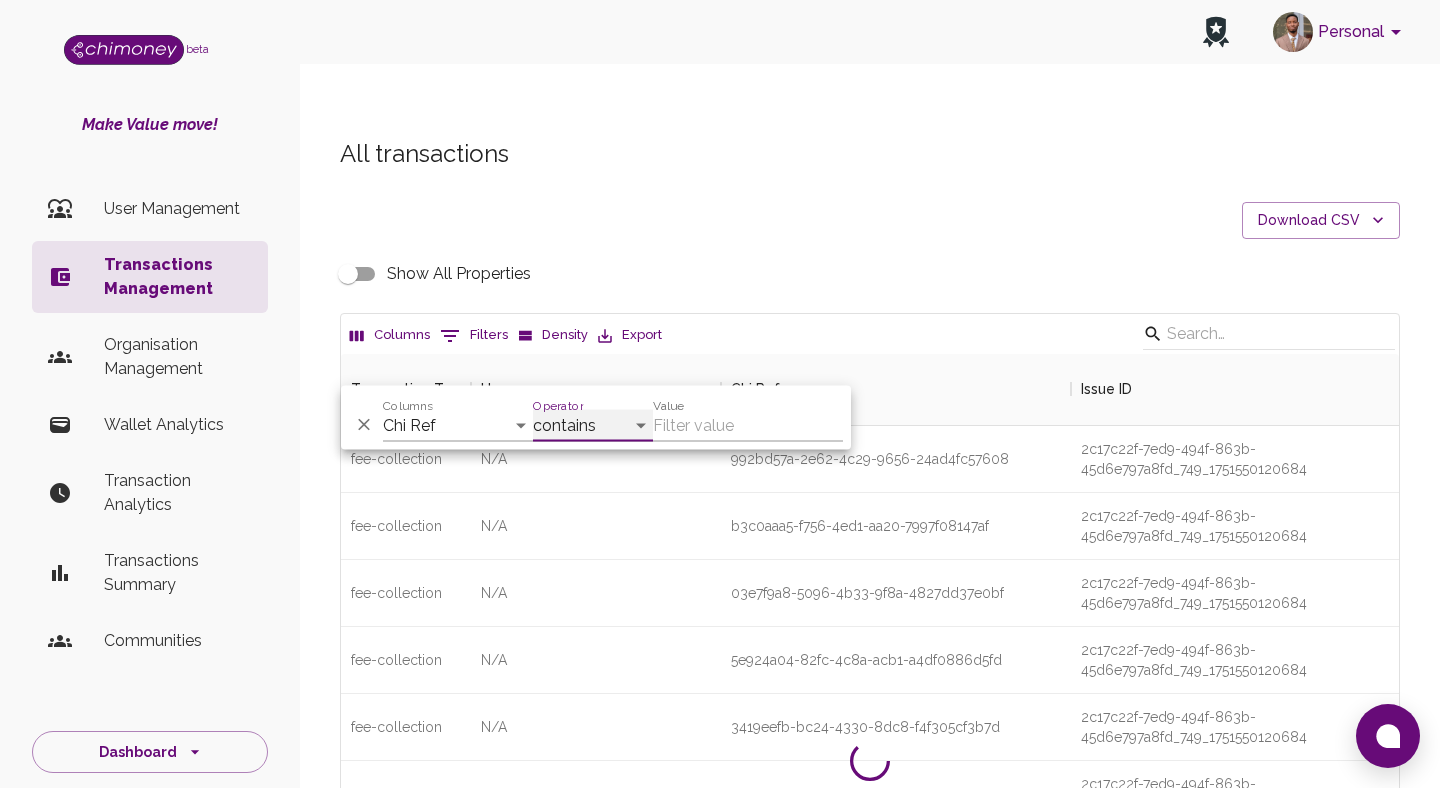 select on "equals" 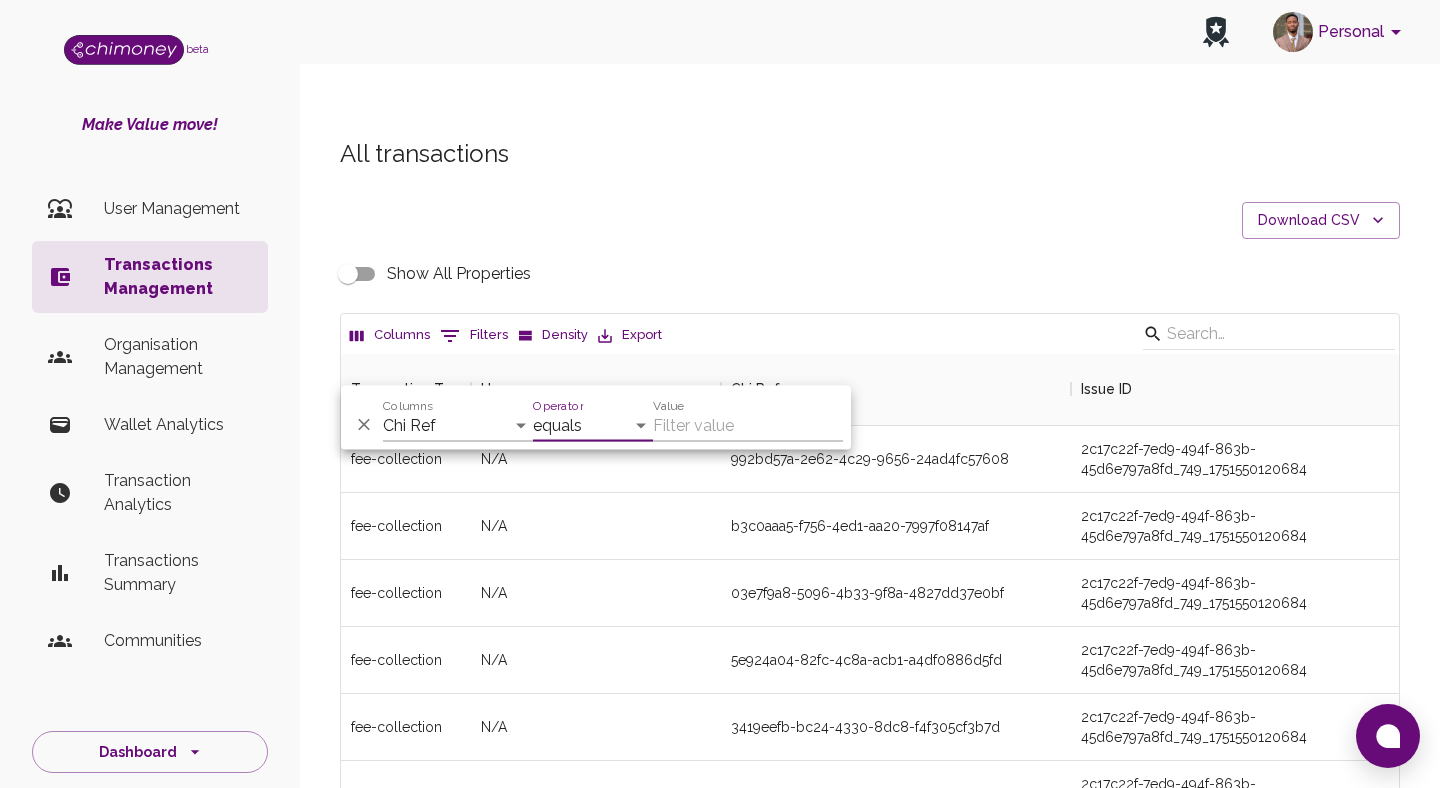 click on "Value" at bounding box center (748, 426) 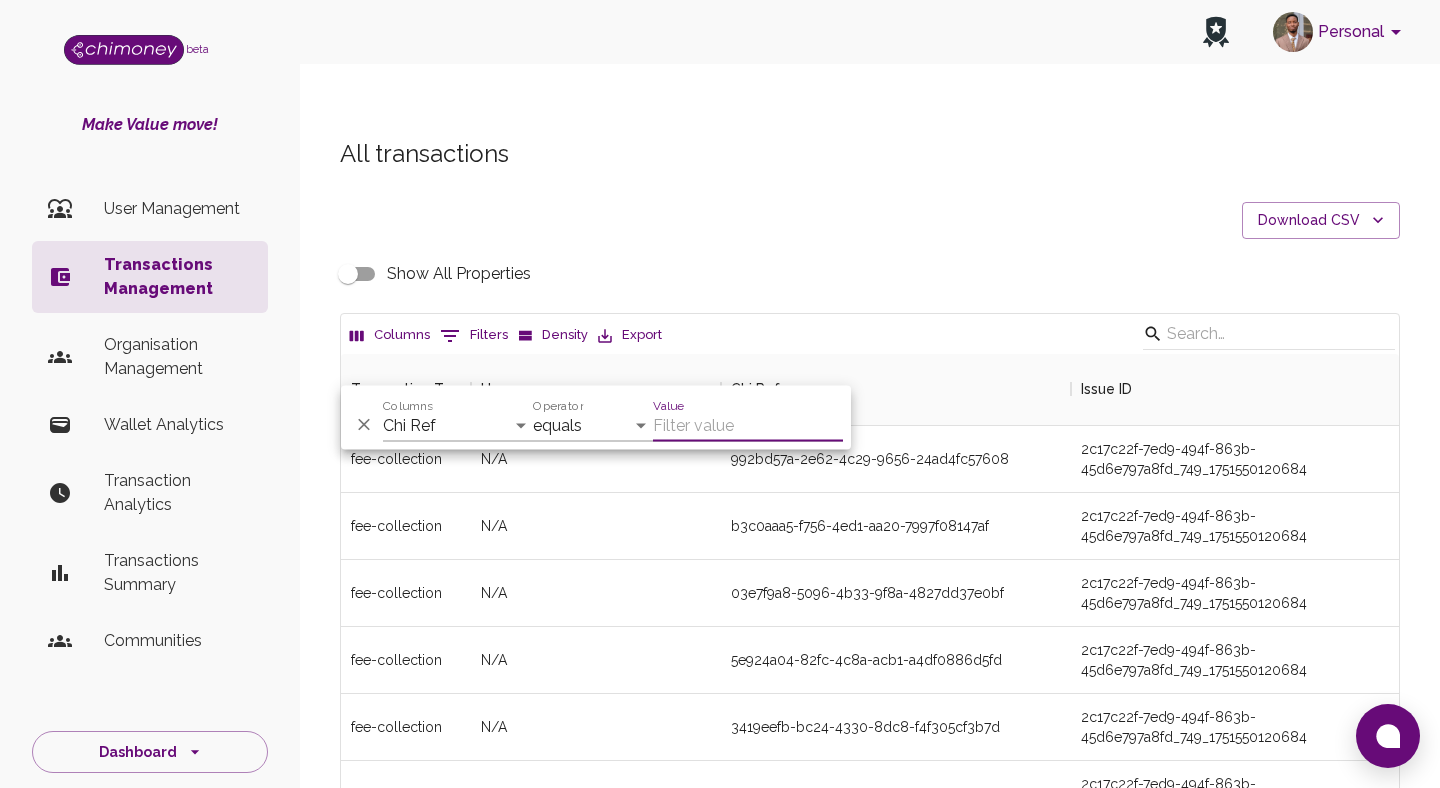 paste on "8b49699f-d200-4614-867c-5b8670b8d240" 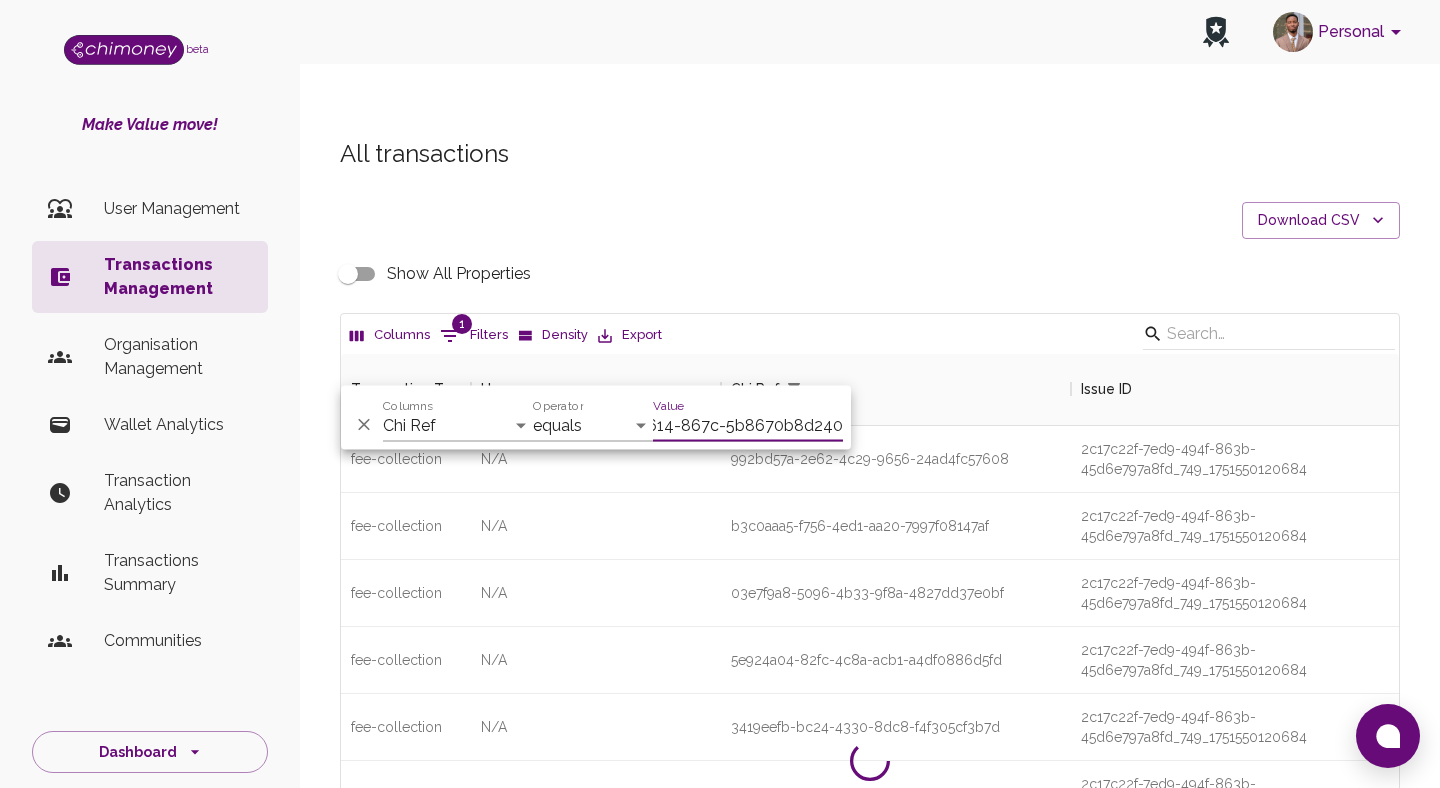 scroll, scrollTop: 0, scrollLeft: 128, axis: horizontal 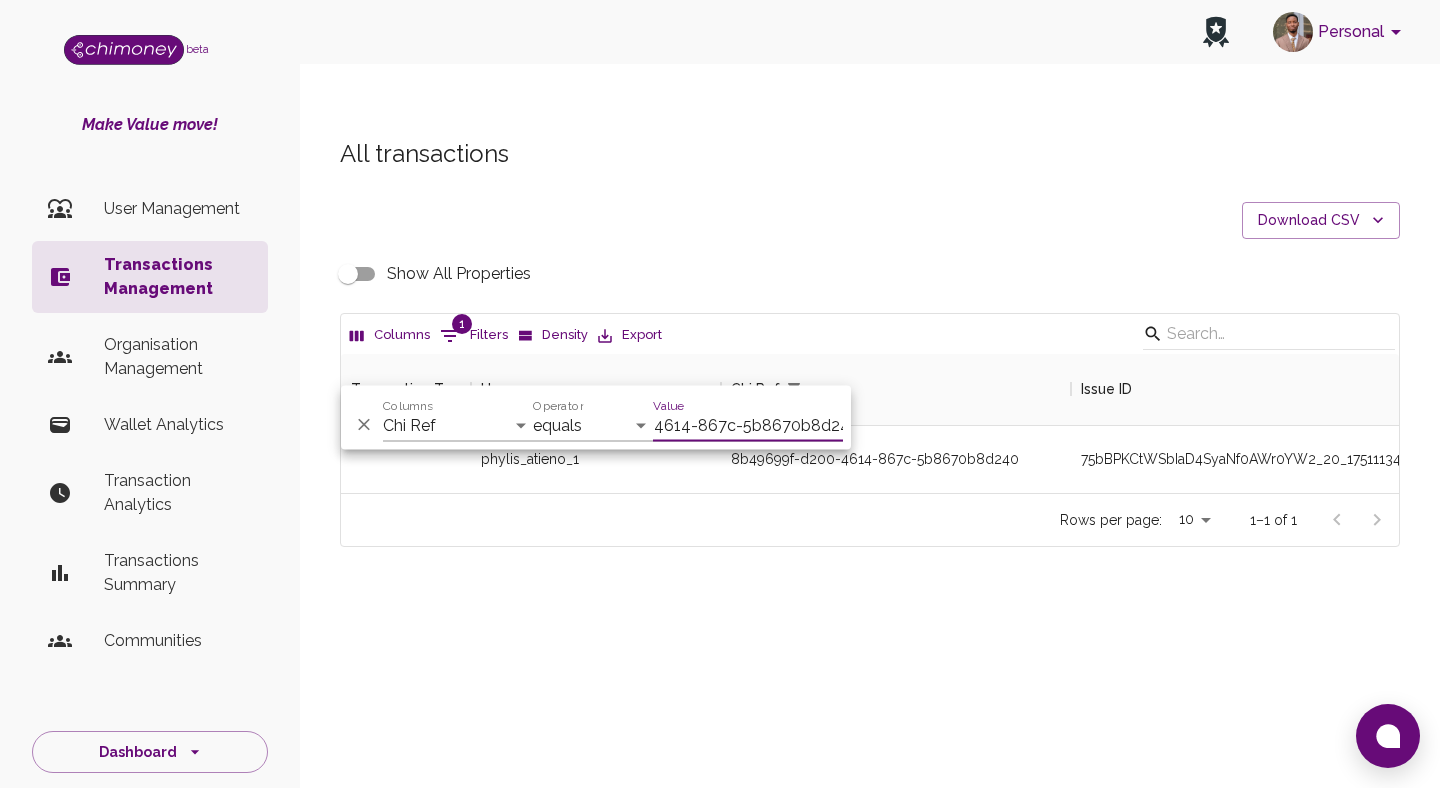 type on "8b49699f-d200-4614-867c-5b8670b8d240" 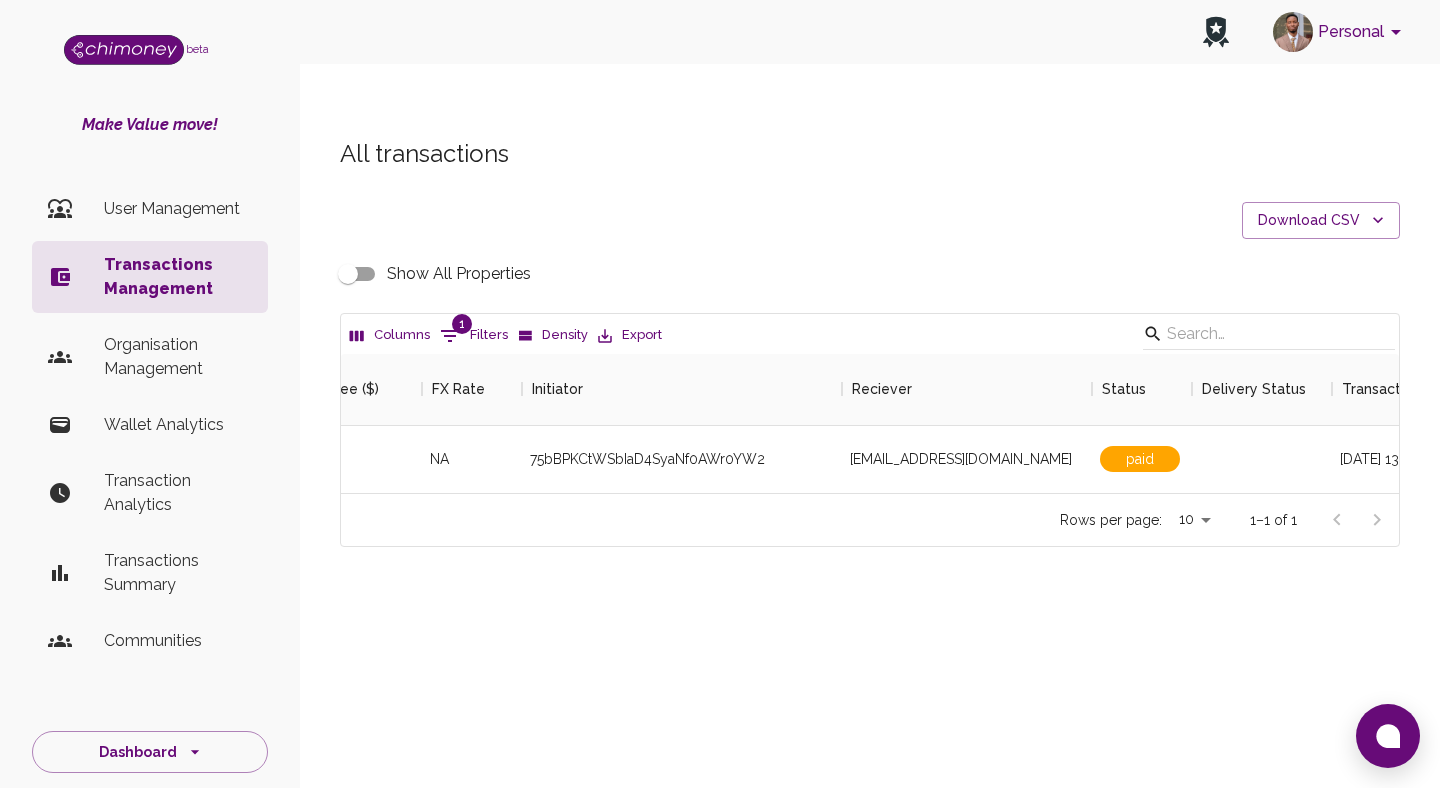 scroll, scrollTop: 0, scrollLeft: 1377, axis: horizontal 